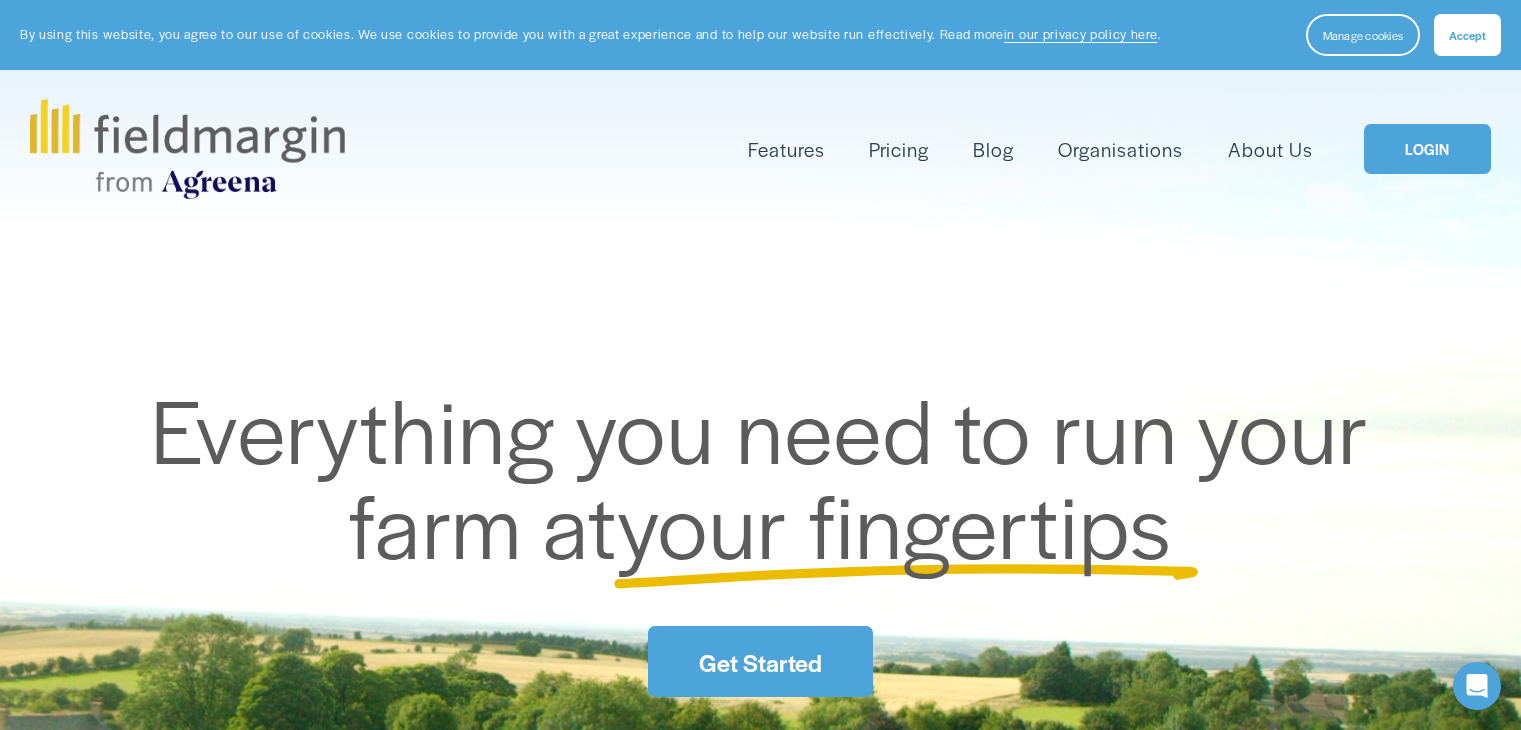 scroll, scrollTop: 0, scrollLeft: 0, axis: both 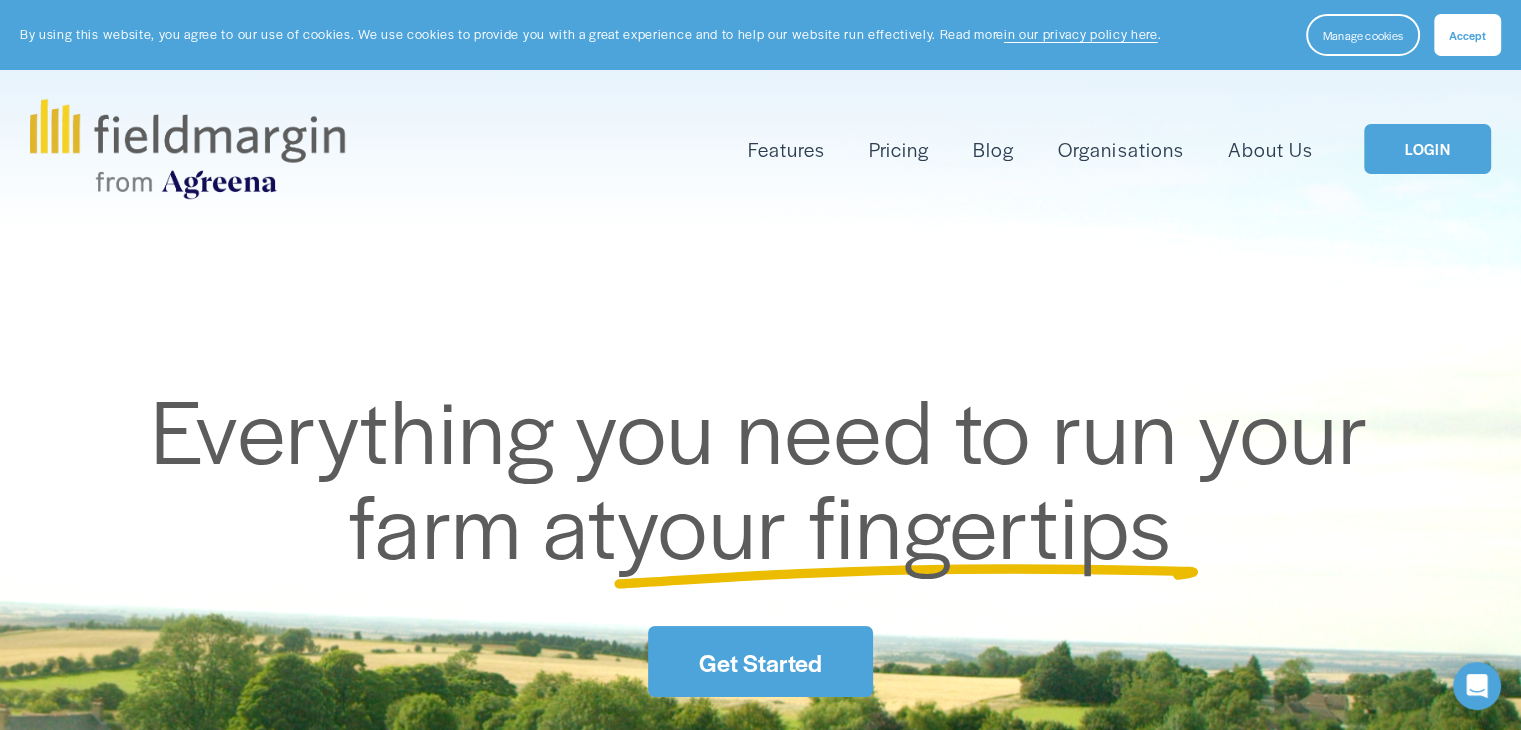 click on "LOGIN" at bounding box center [1427, 149] 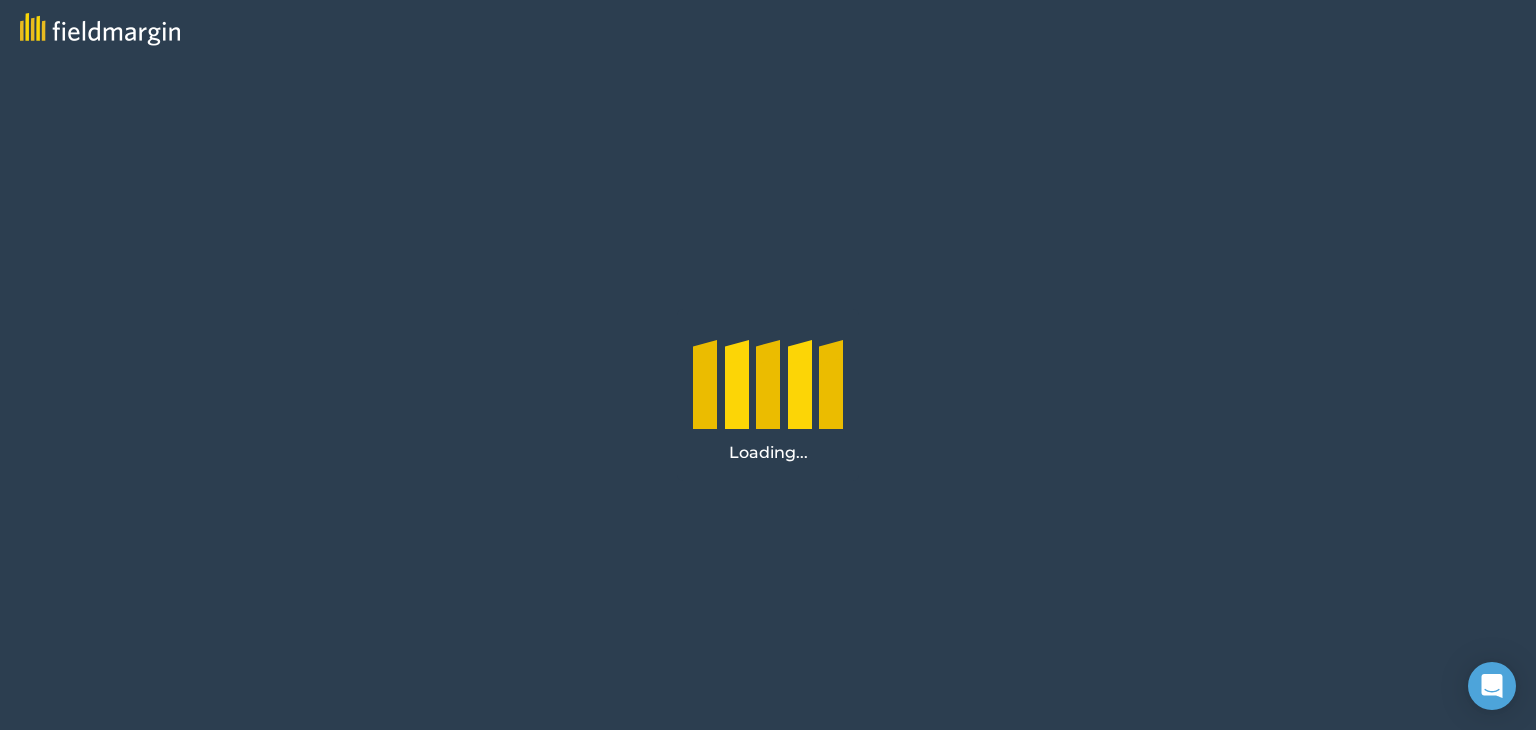 scroll, scrollTop: 0, scrollLeft: 0, axis: both 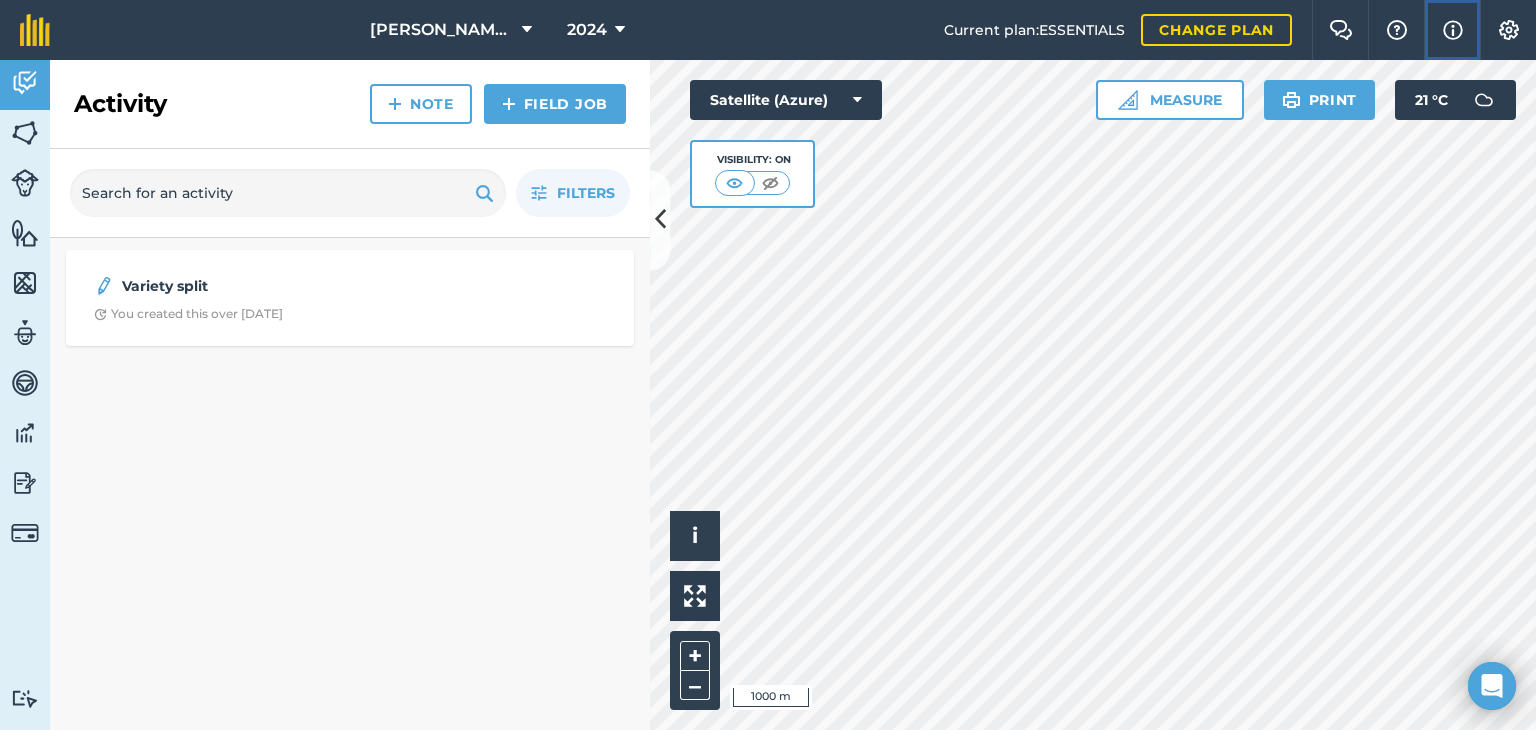click at bounding box center (1453, 30) 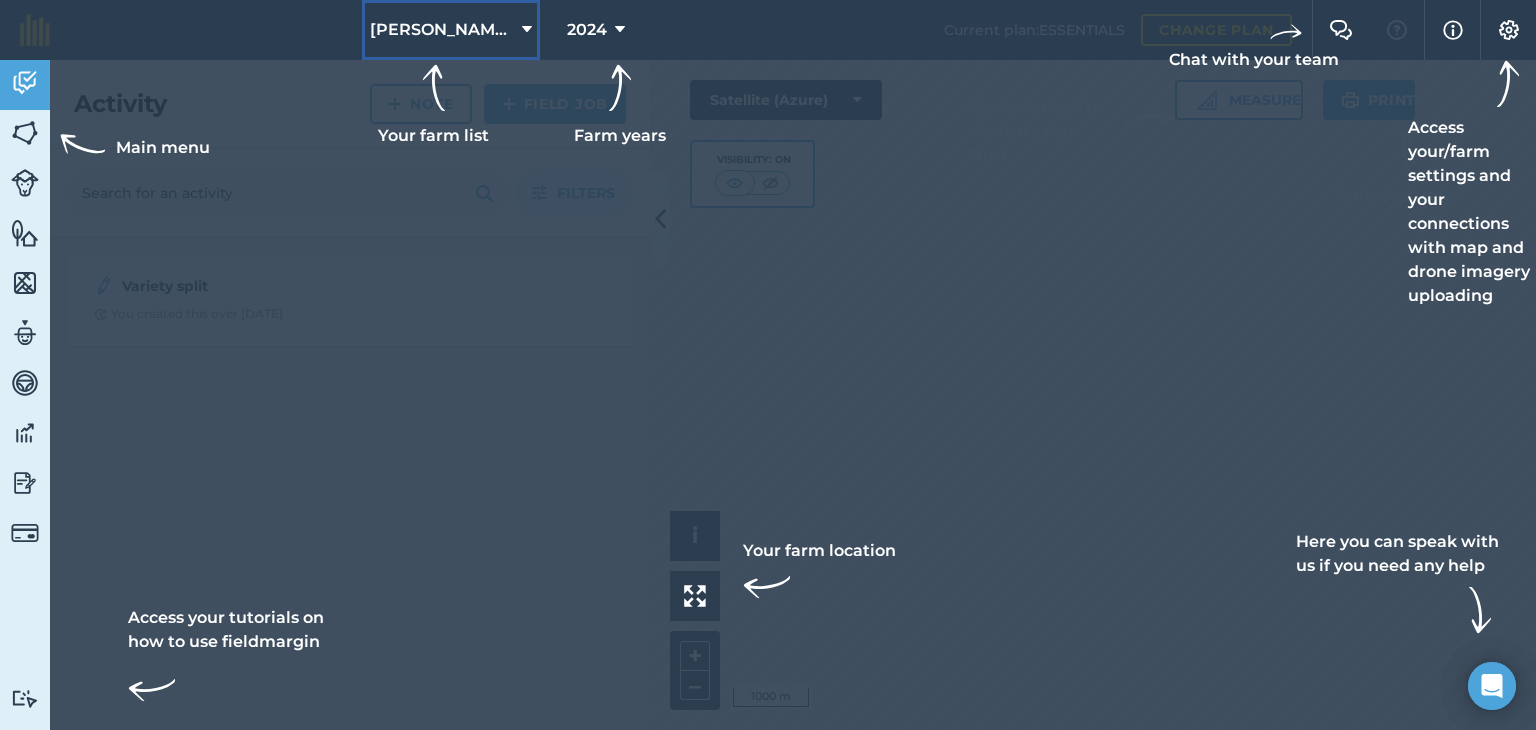 click on "R H Topham & Sons Ltd" at bounding box center (442, 30) 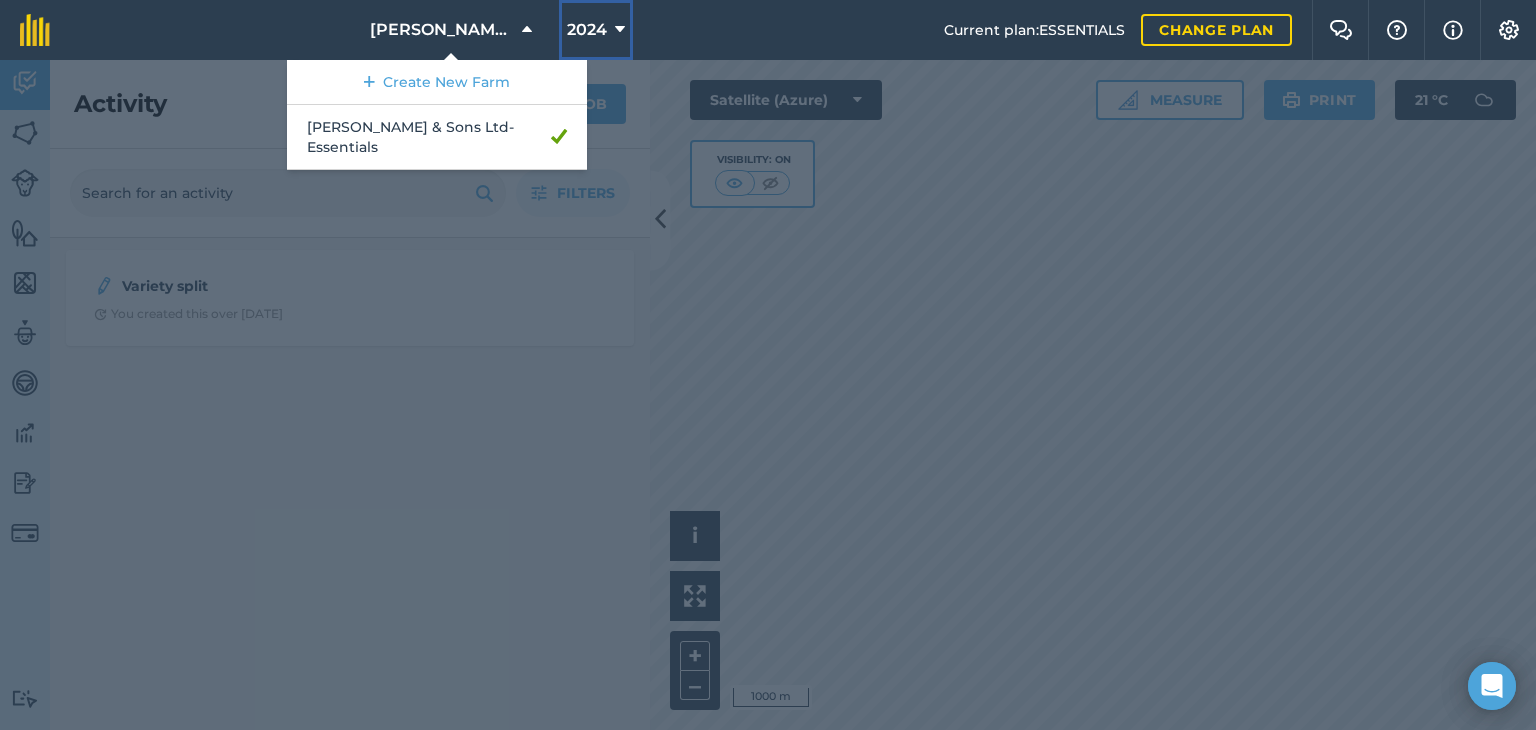 click at bounding box center [620, 30] 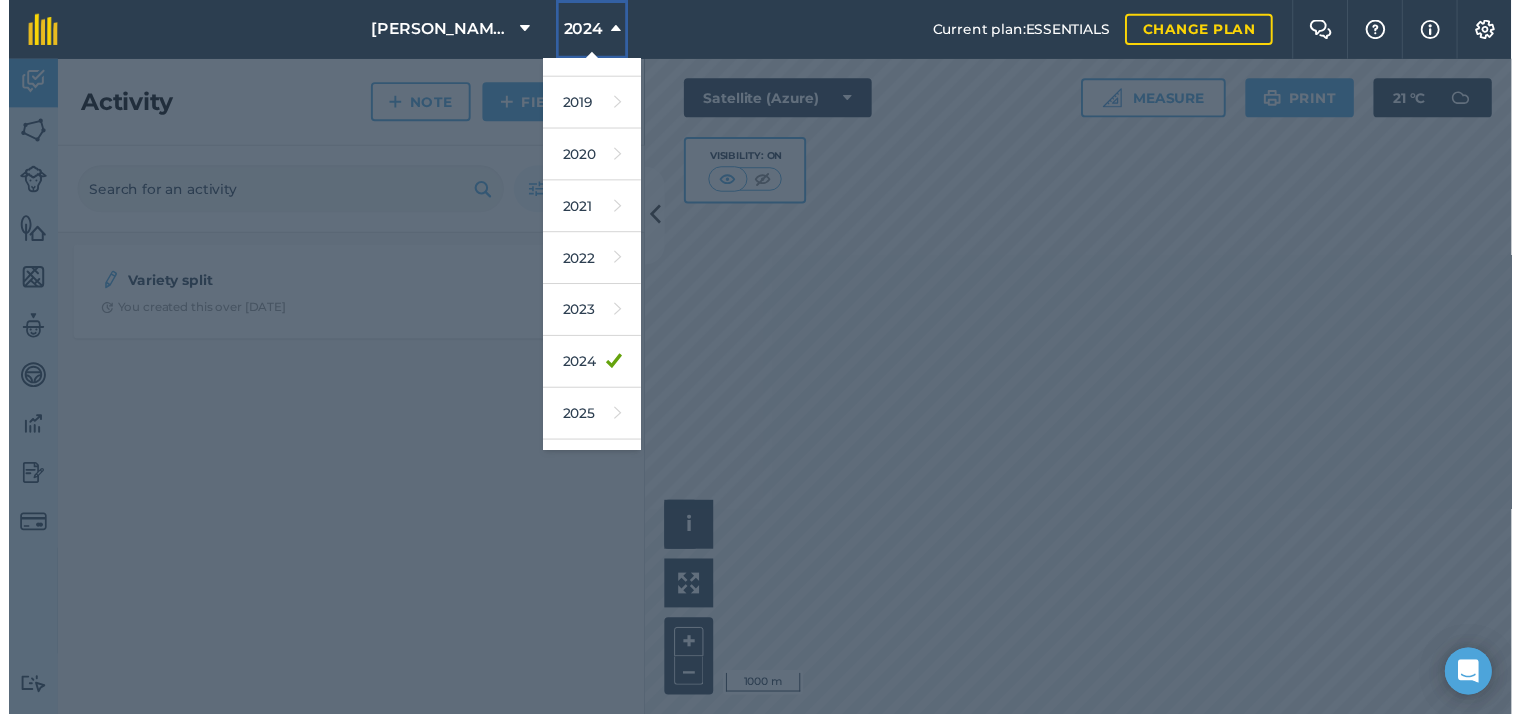 scroll, scrollTop: 94, scrollLeft: 0, axis: vertical 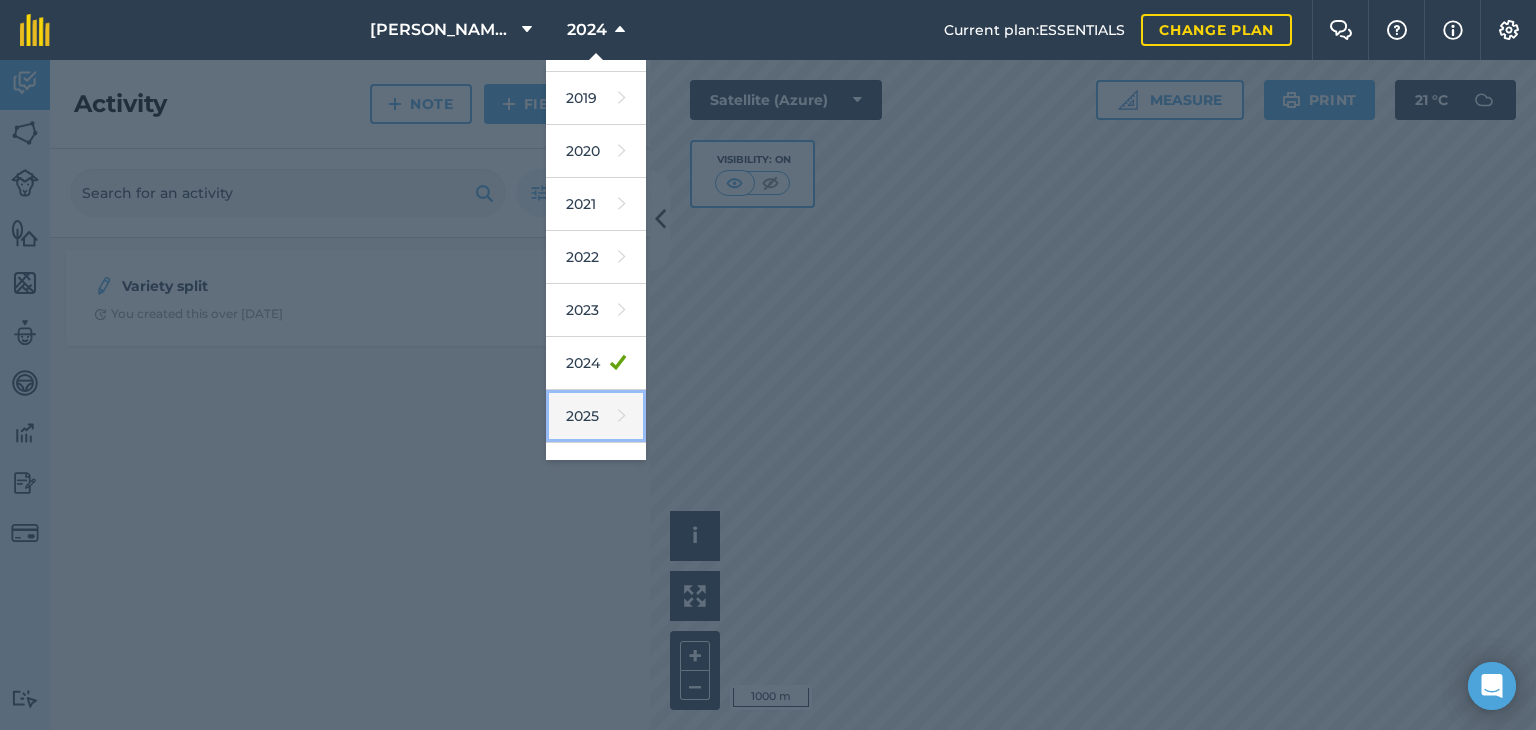 click on "2025" at bounding box center [596, 416] 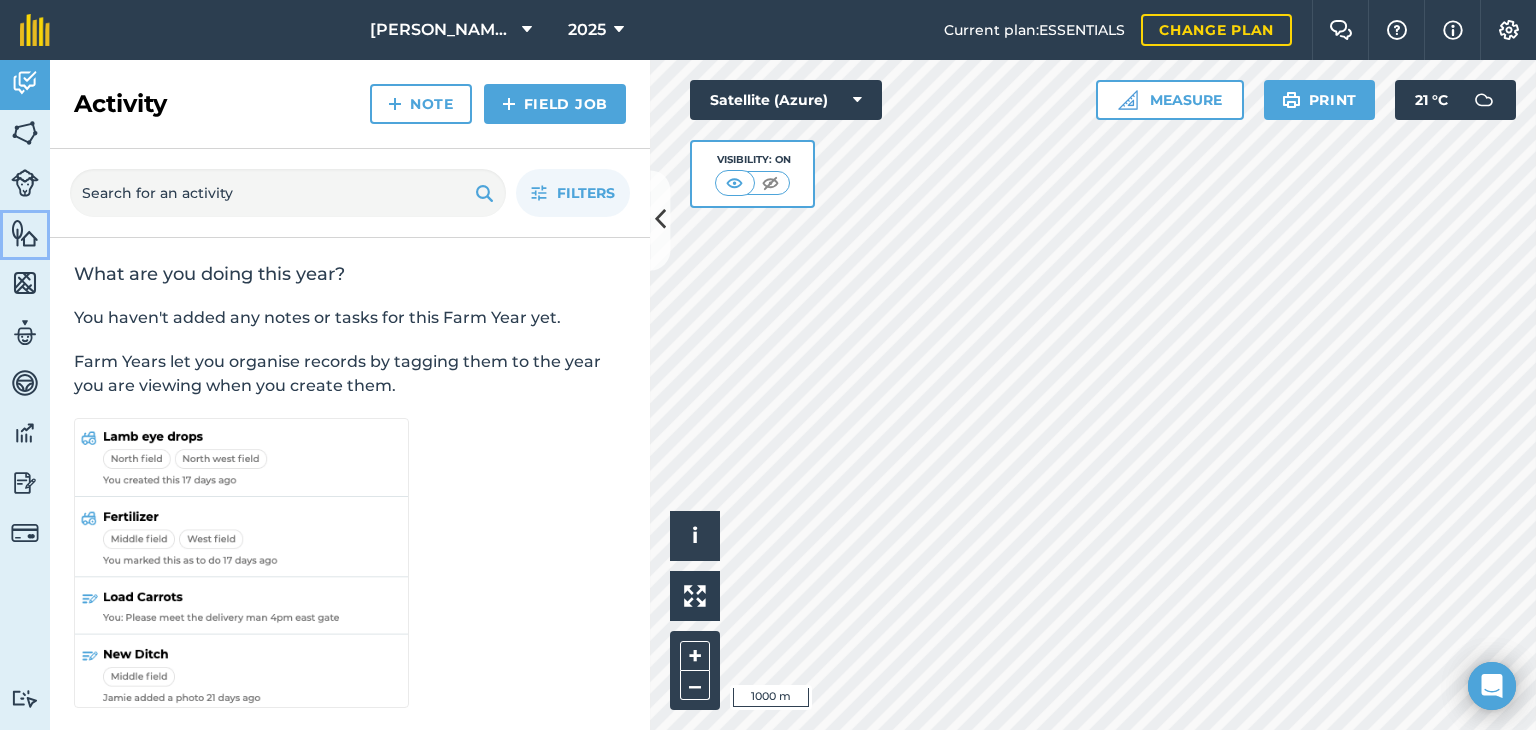 click at bounding box center (25, 233) 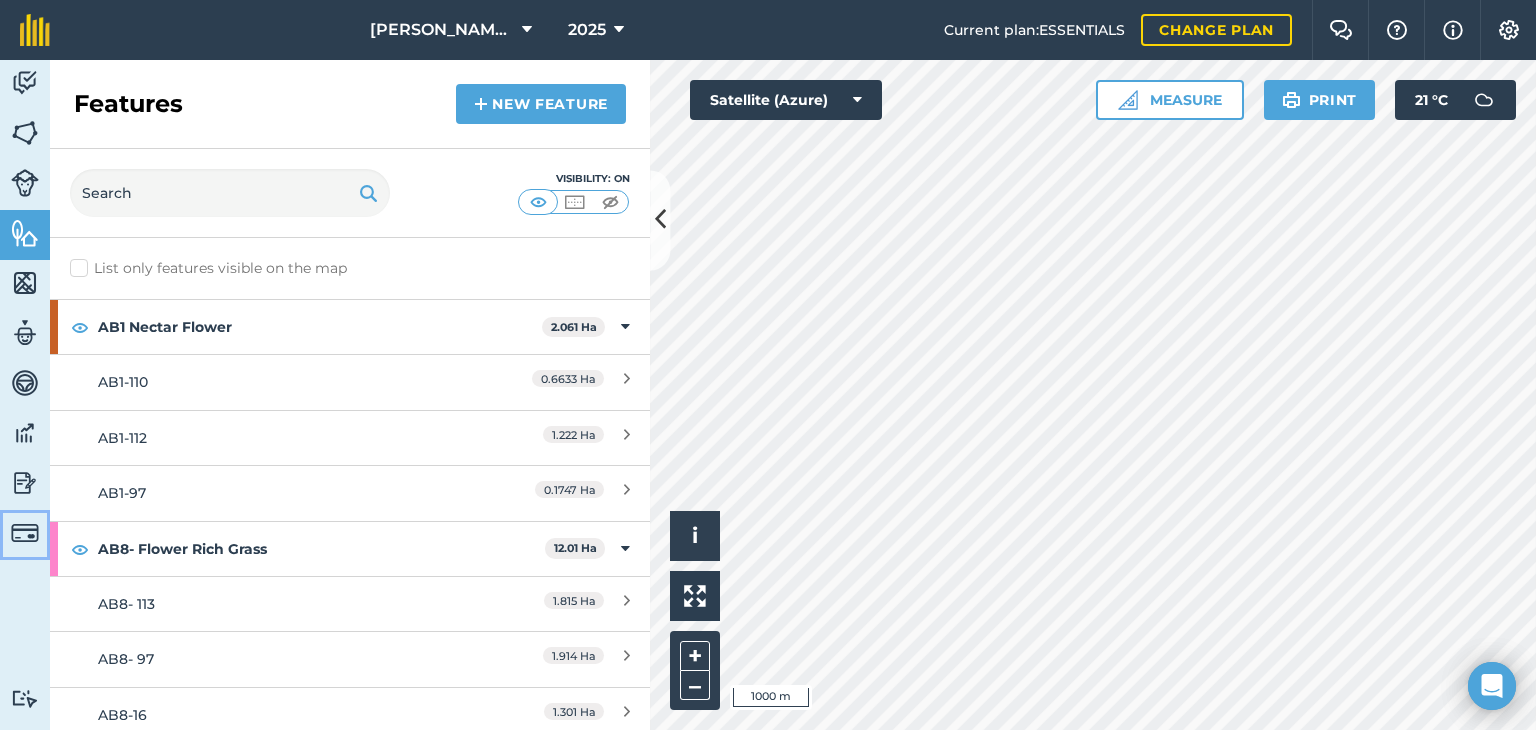 click at bounding box center (25, 533) 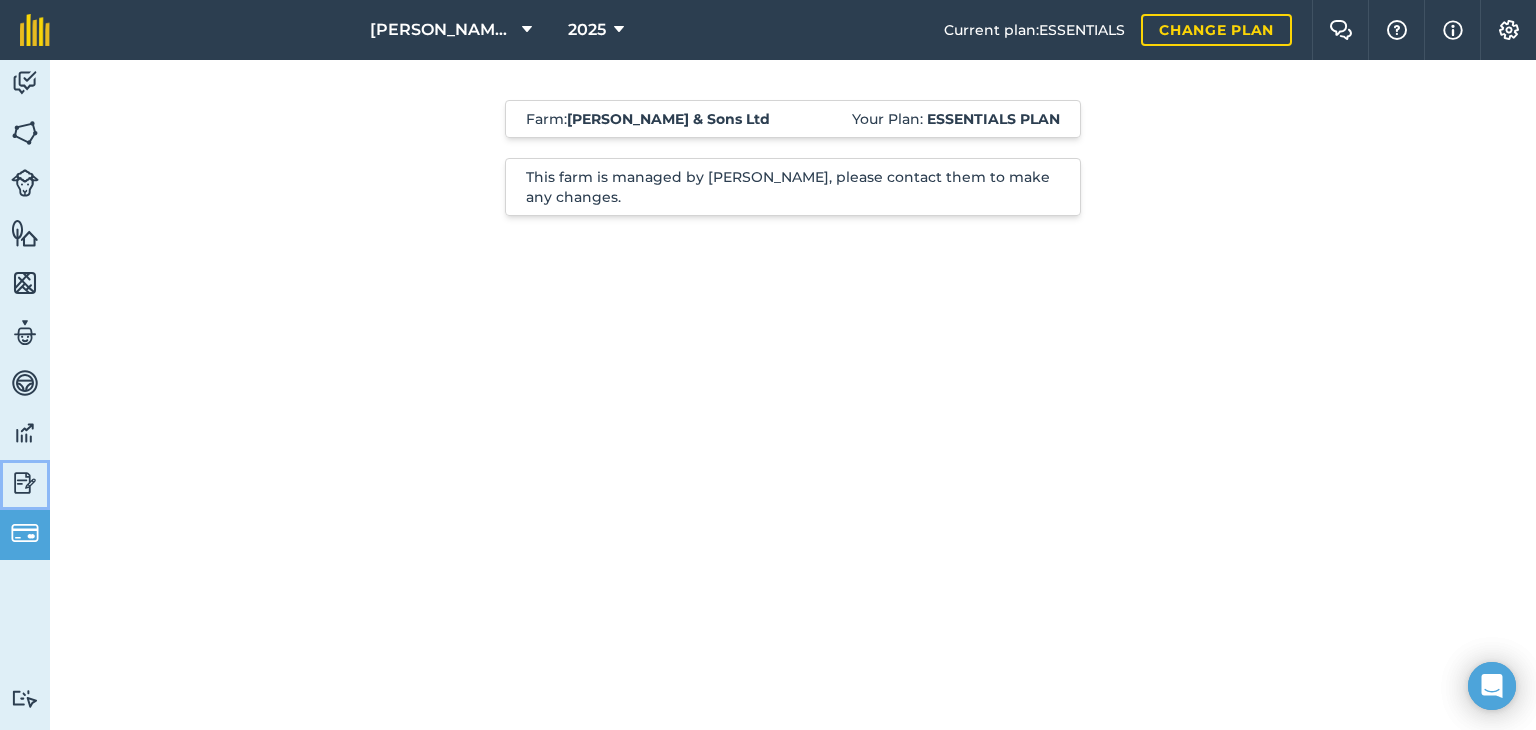 click at bounding box center [25, 483] 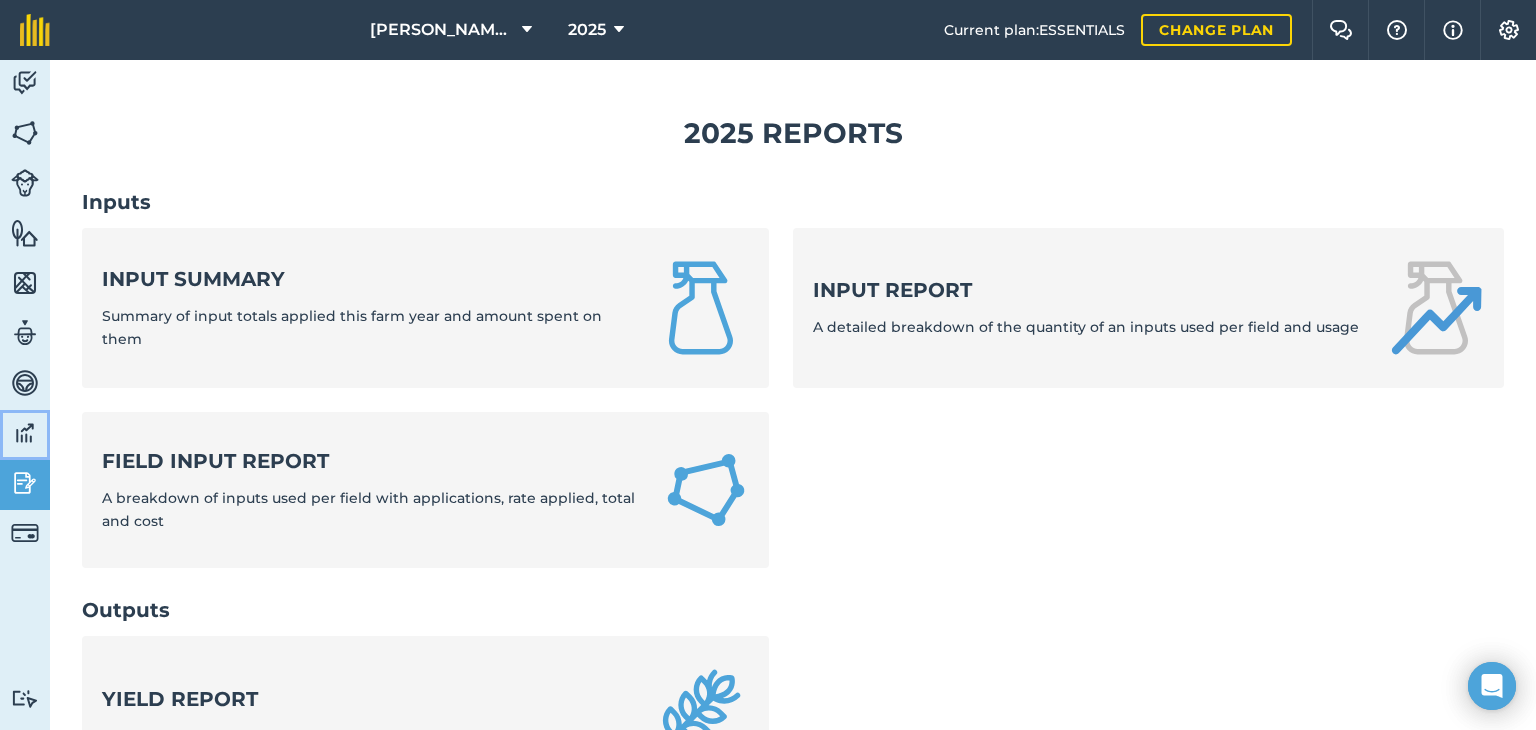 click at bounding box center [25, 433] 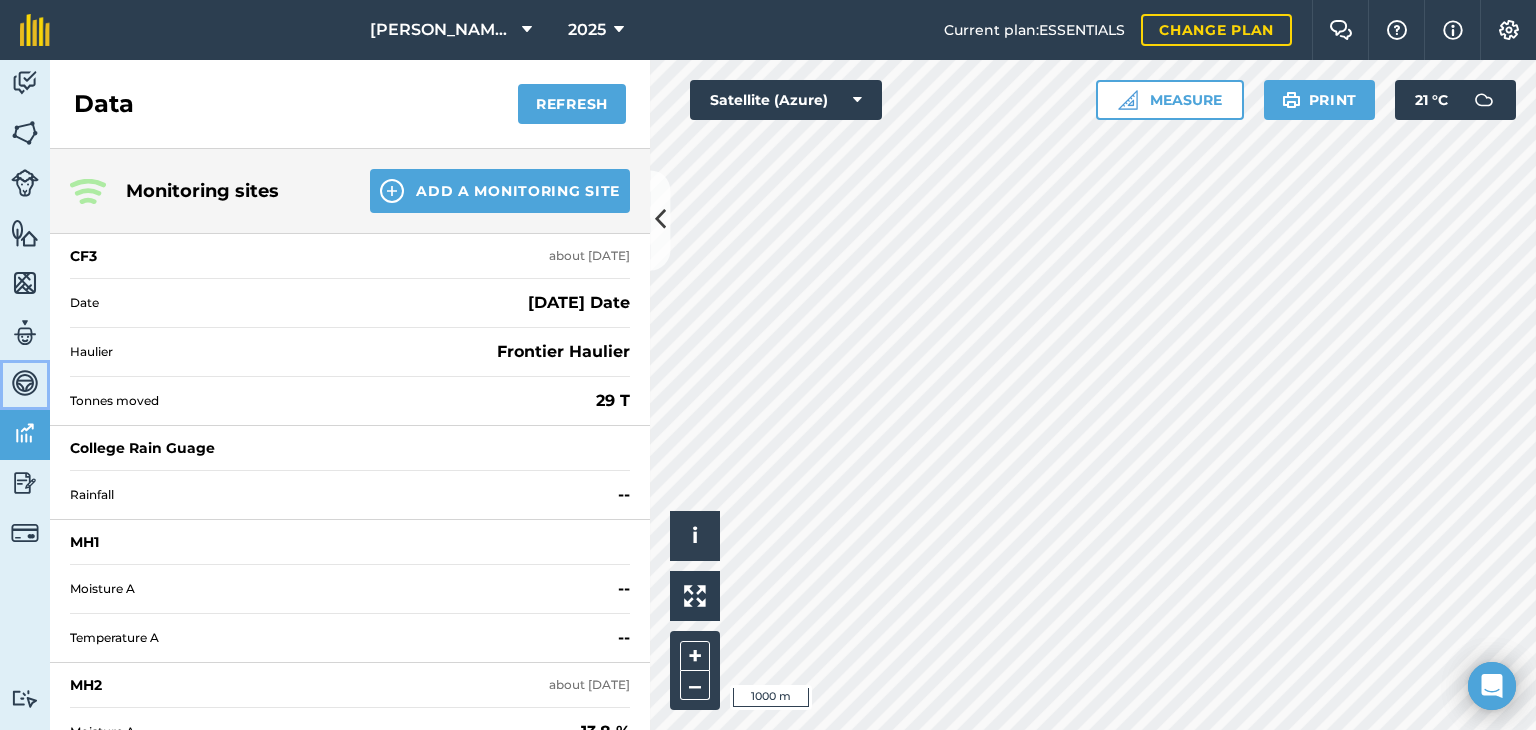 click at bounding box center (25, 383) 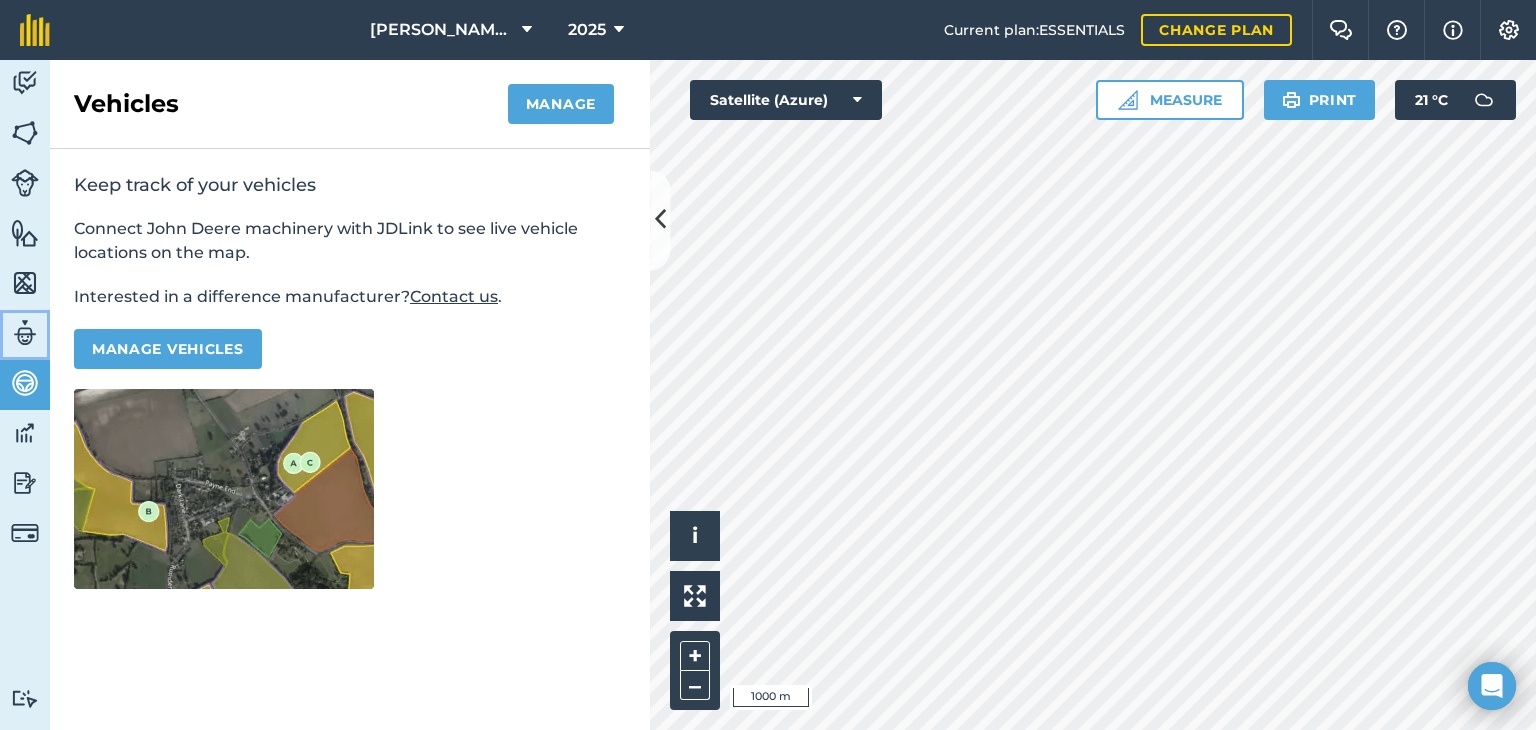 click at bounding box center (25, 333) 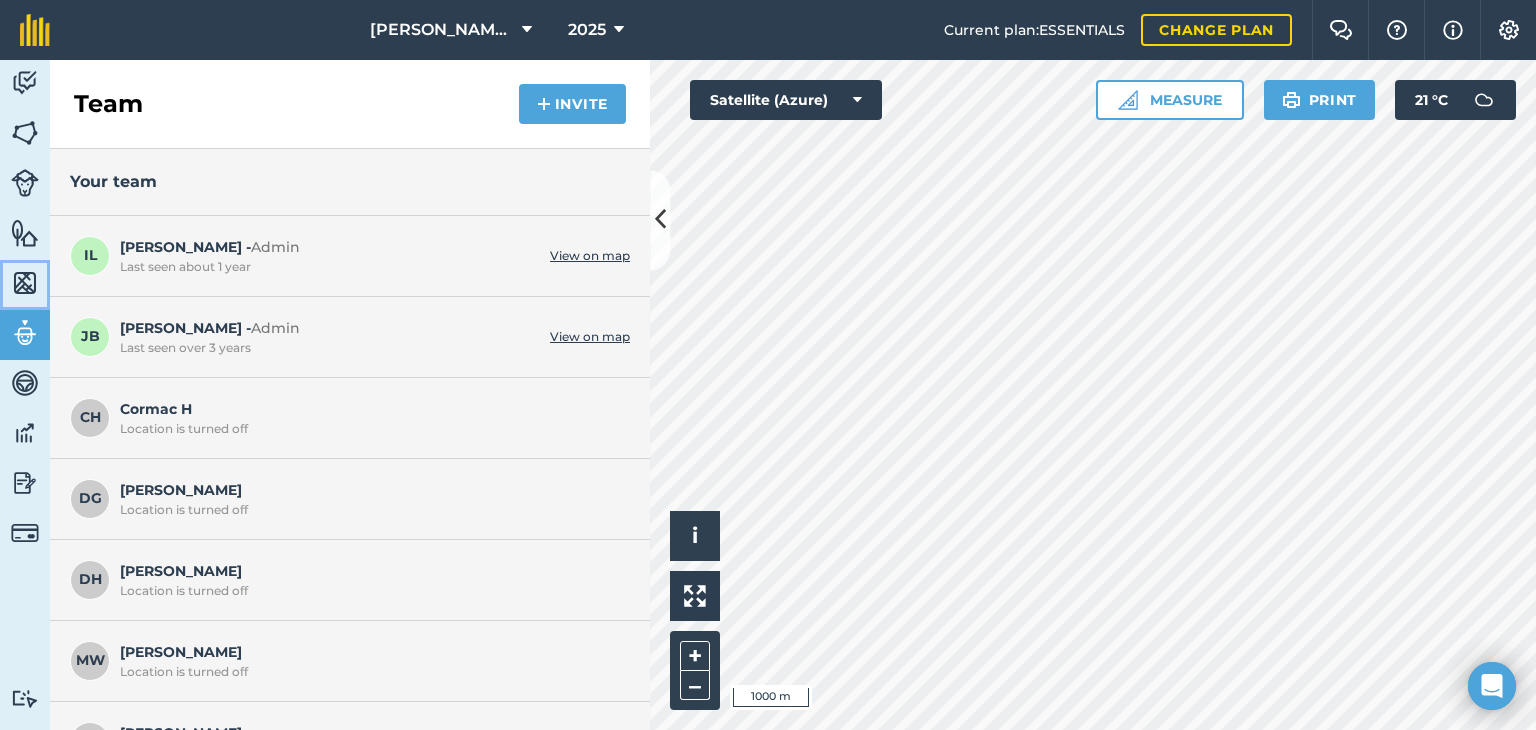 click at bounding box center [25, 283] 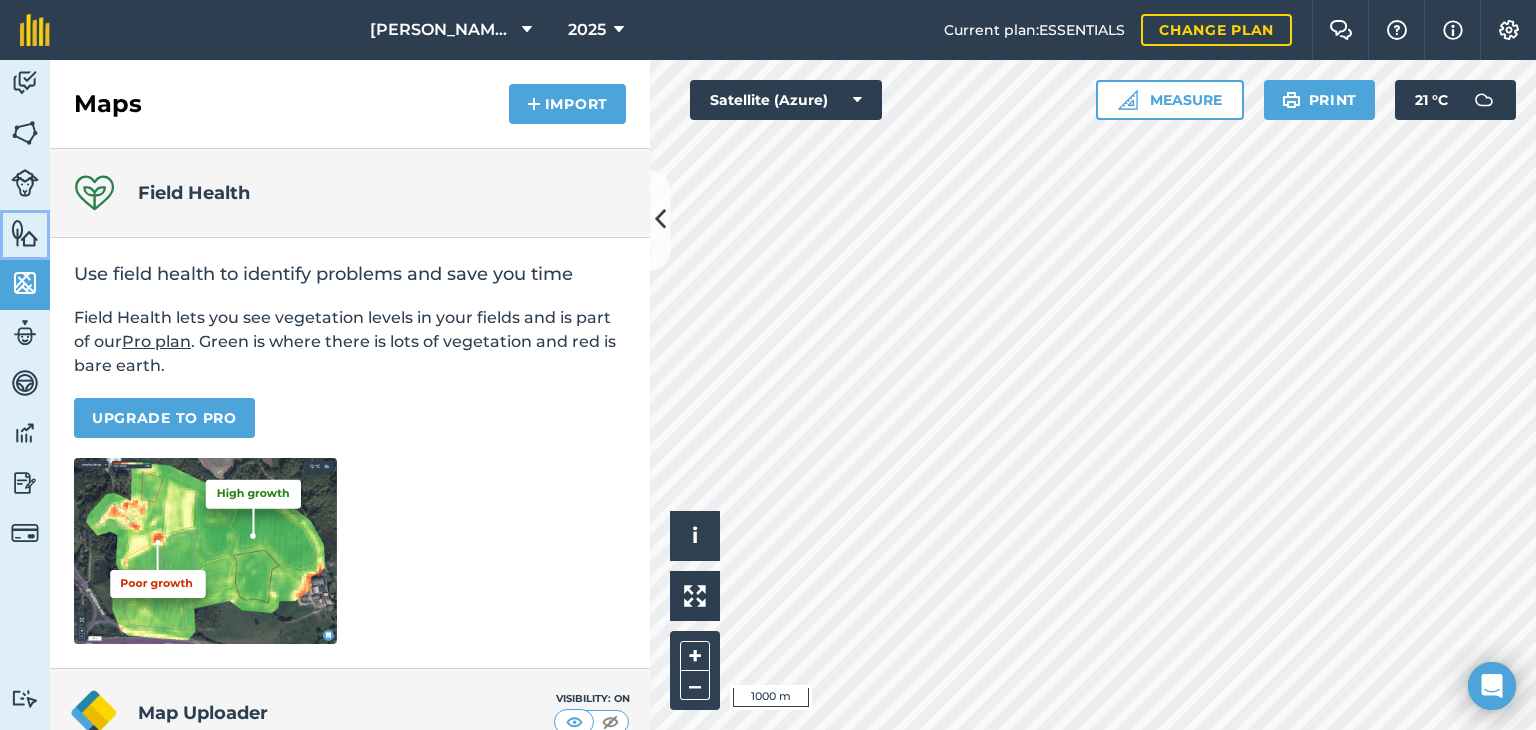 click at bounding box center (25, 233) 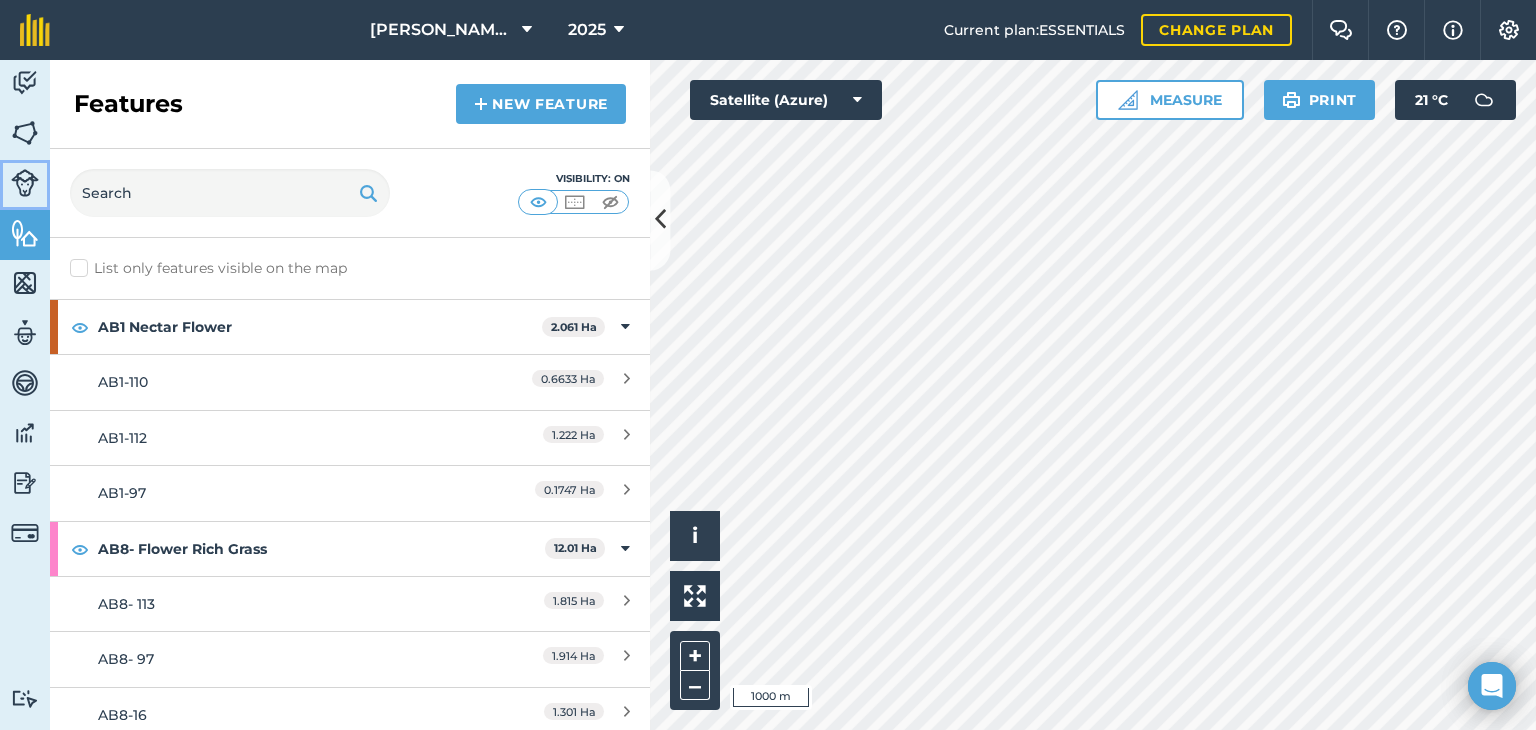 click at bounding box center [25, 183] 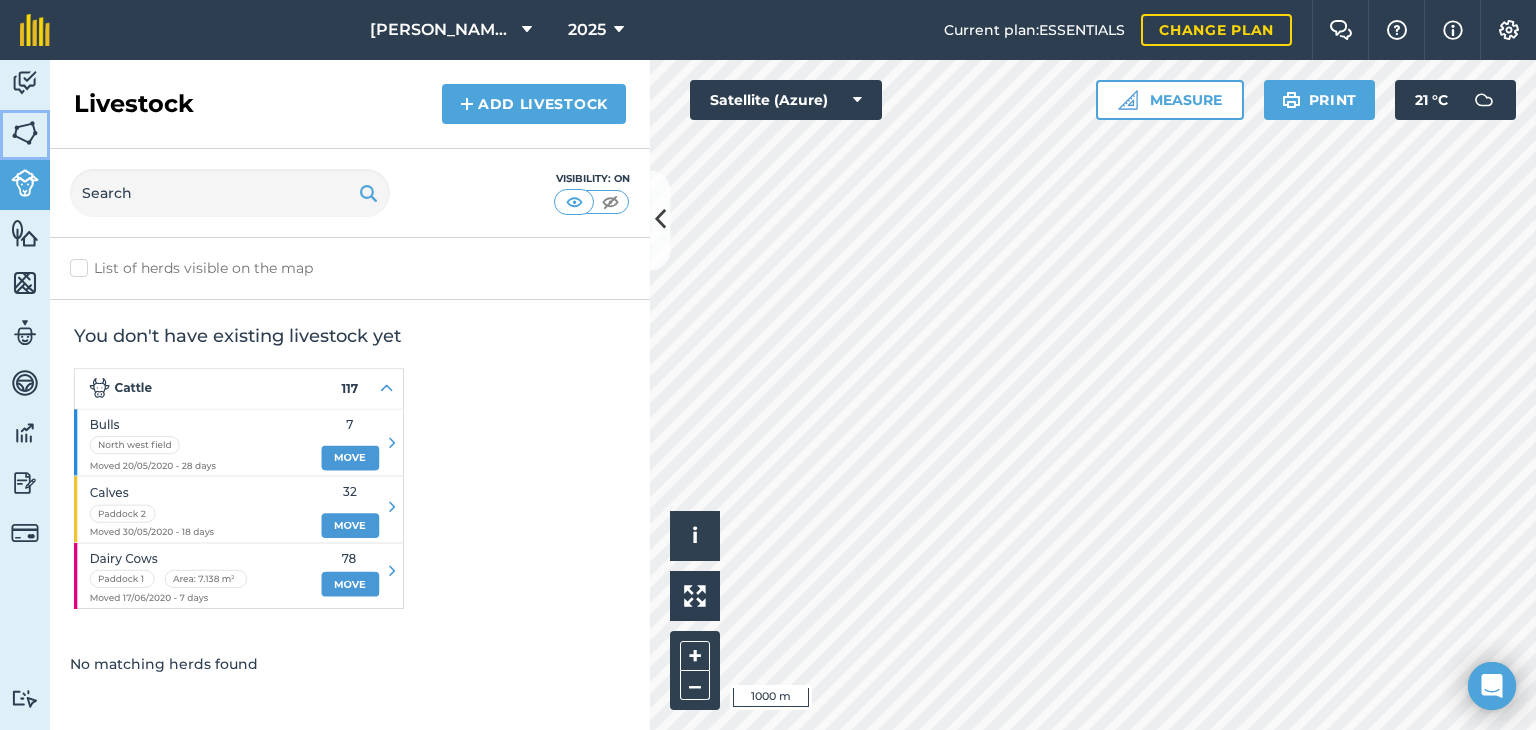 click at bounding box center (25, 133) 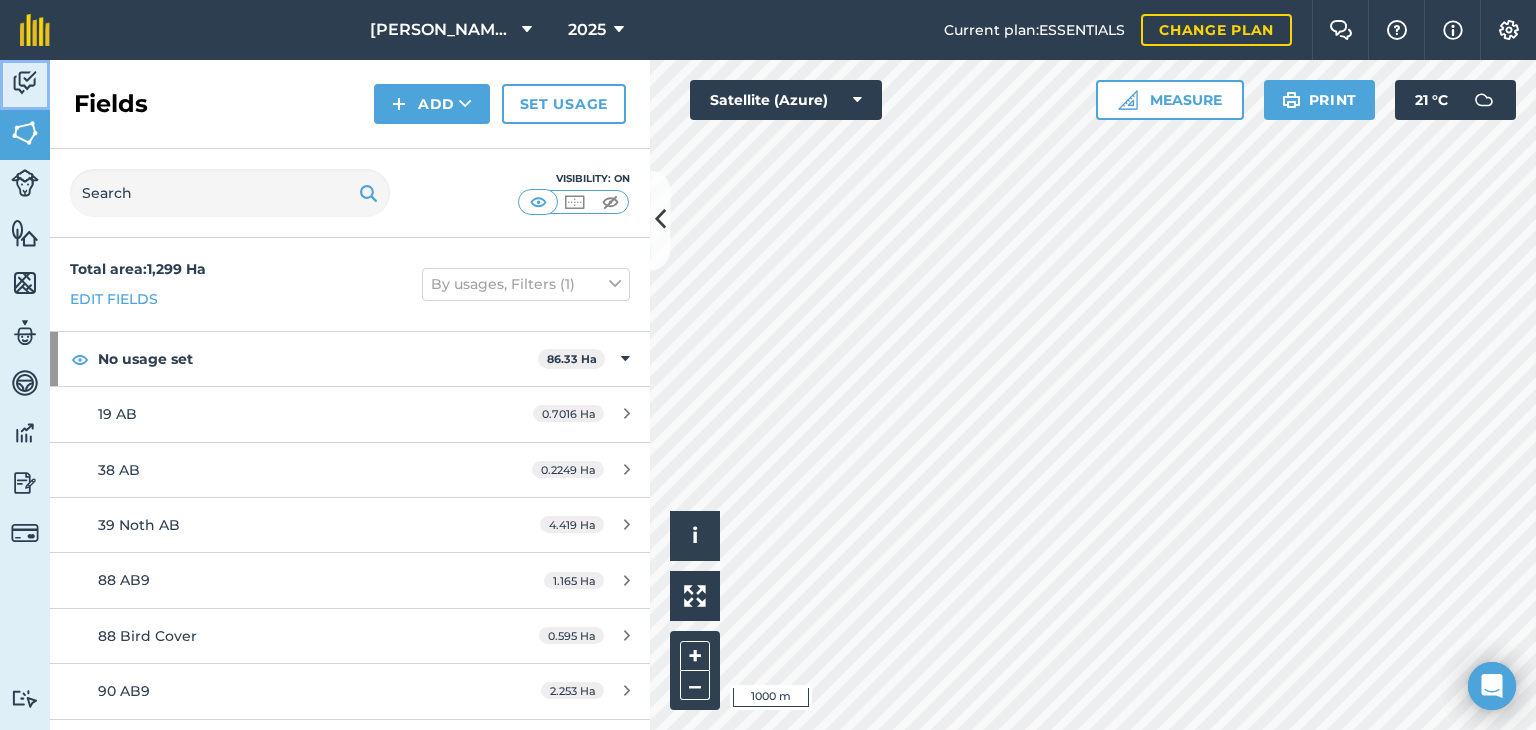 click at bounding box center [25, 83] 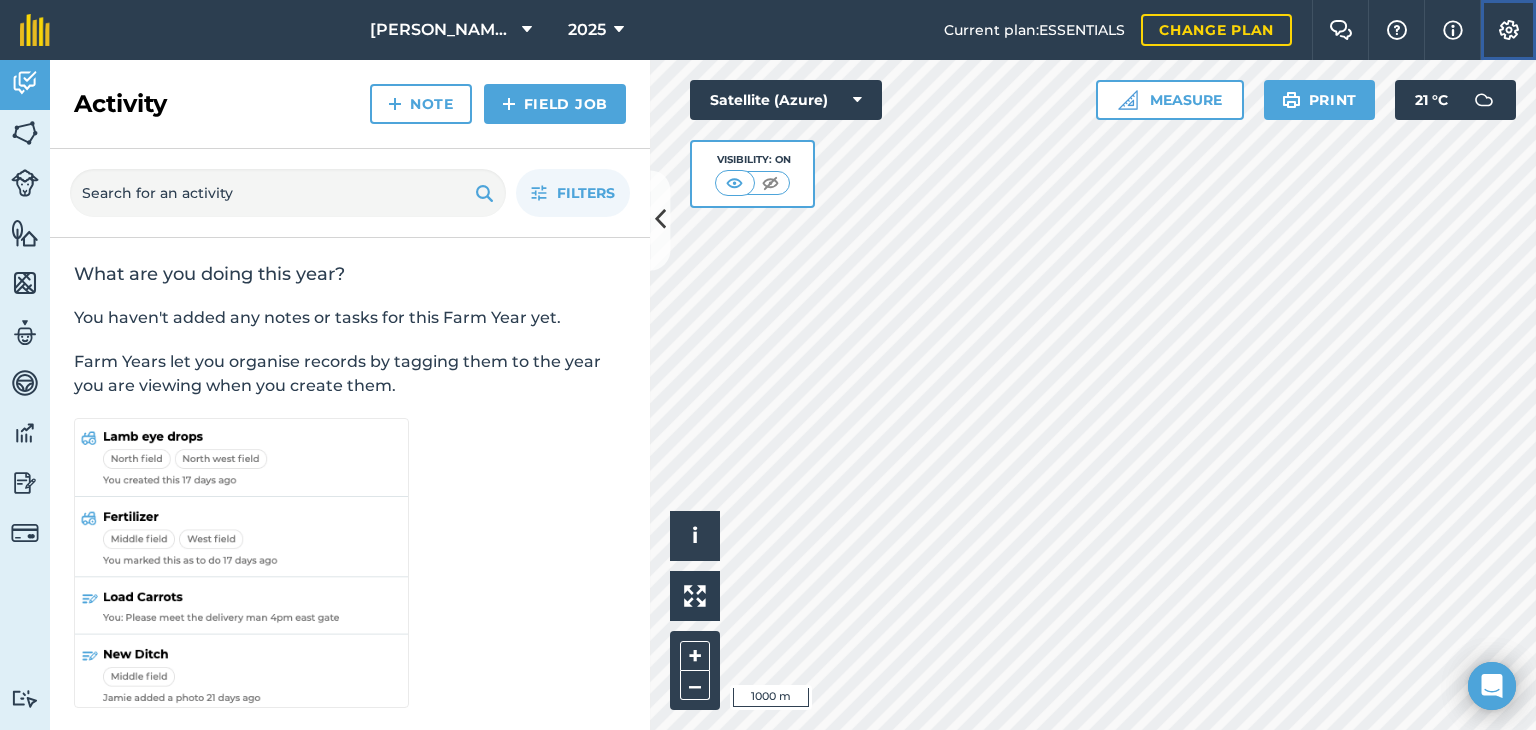click at bounding box center (1509, 30) 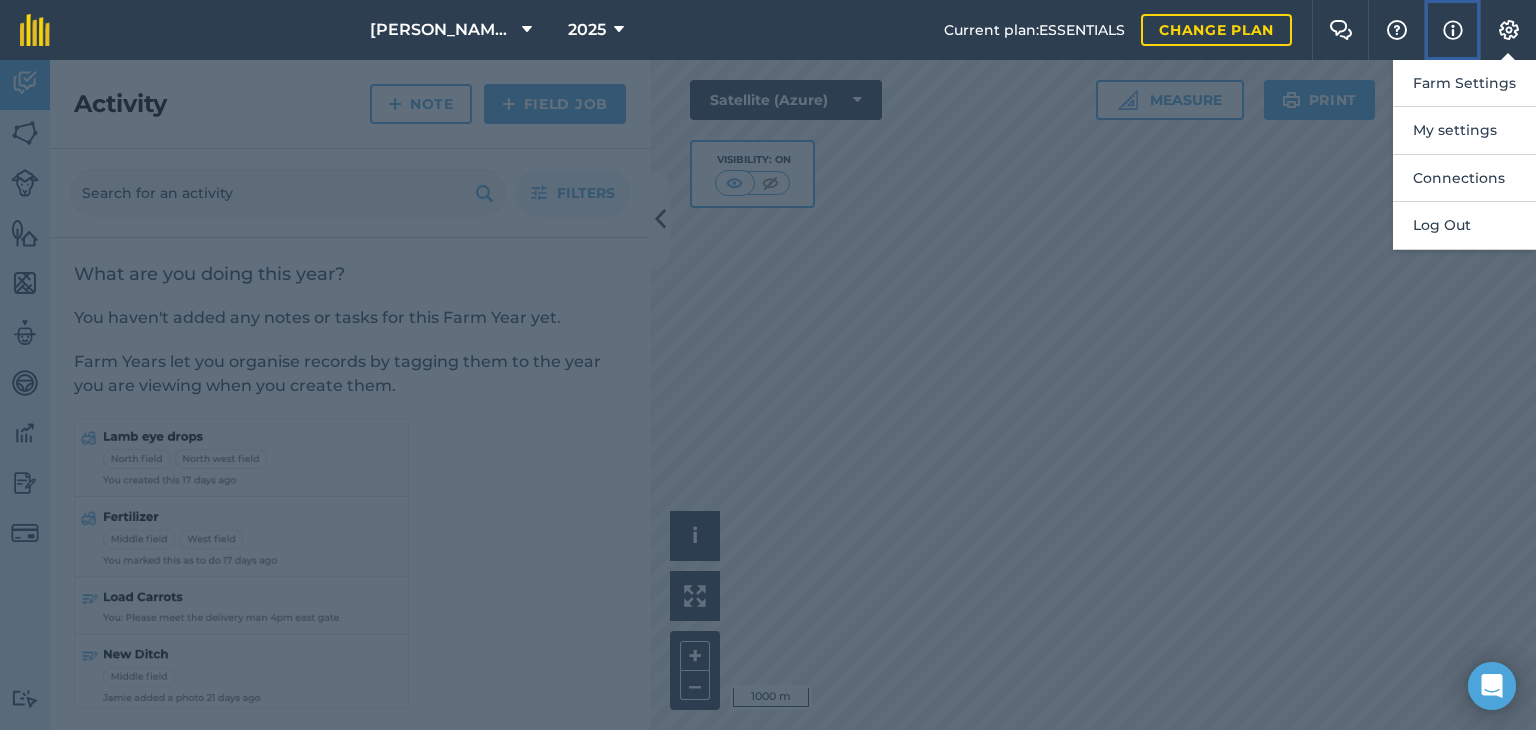 click at bounding box center (1453, 30) 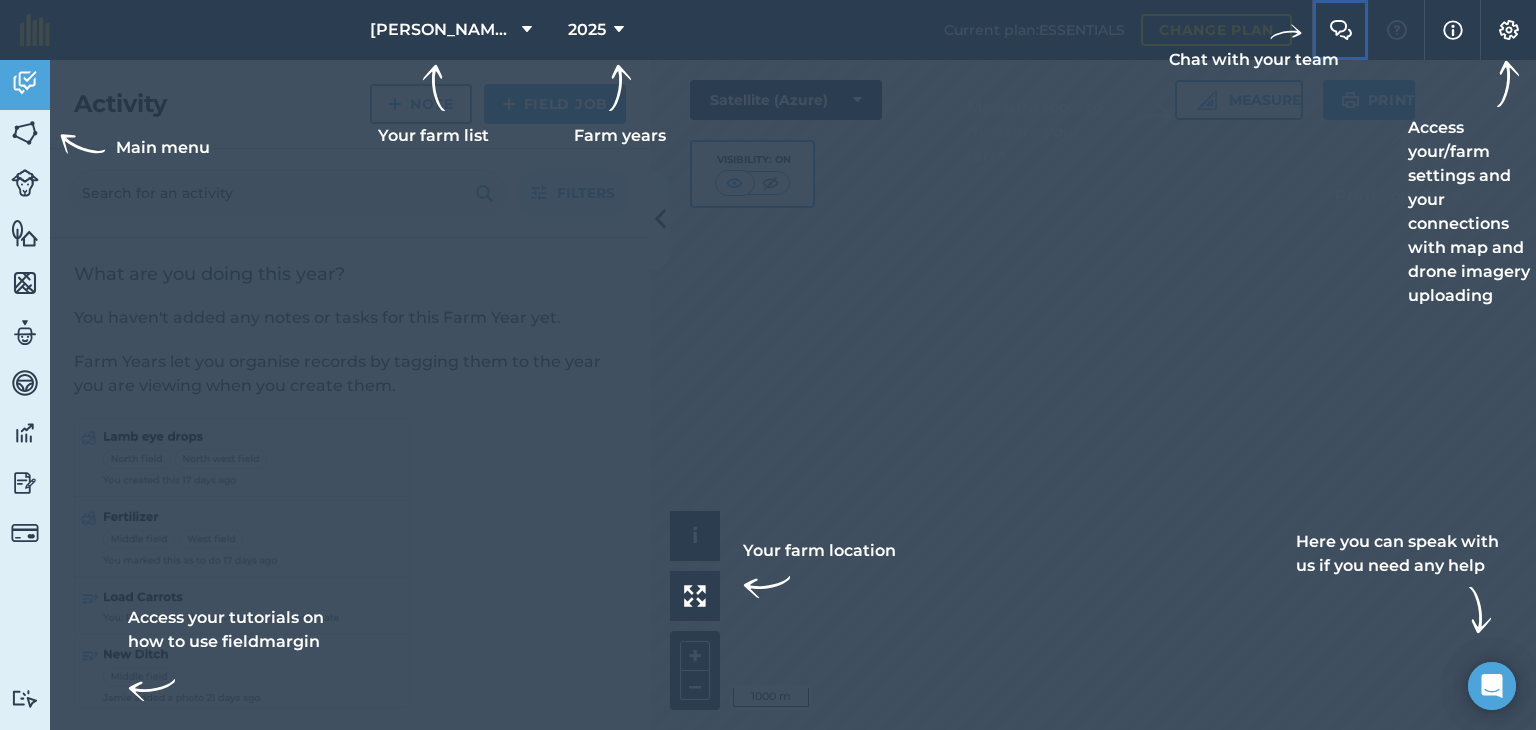 click at bounding box center (1341, 30) 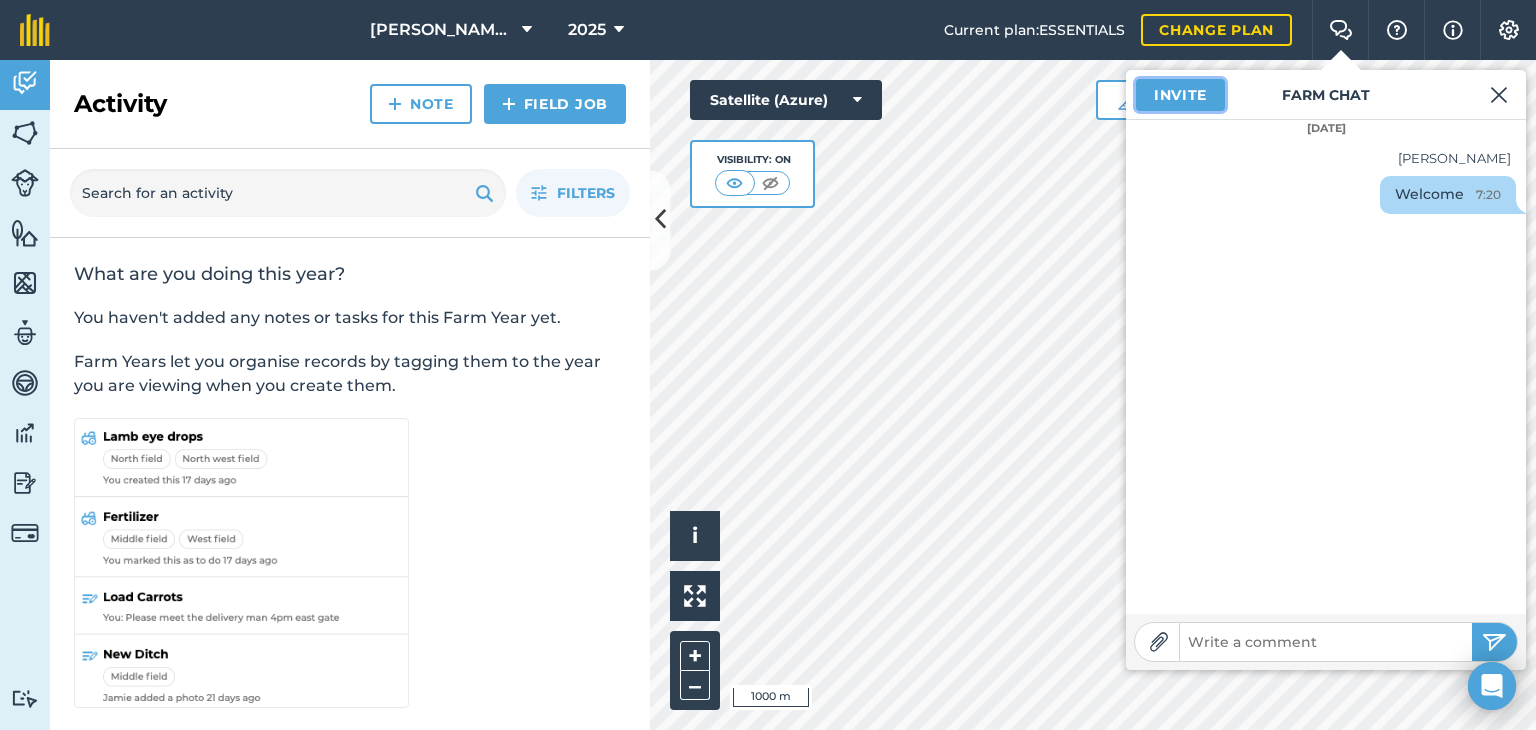 click on "Invite" at bounding box center (1180, 95) 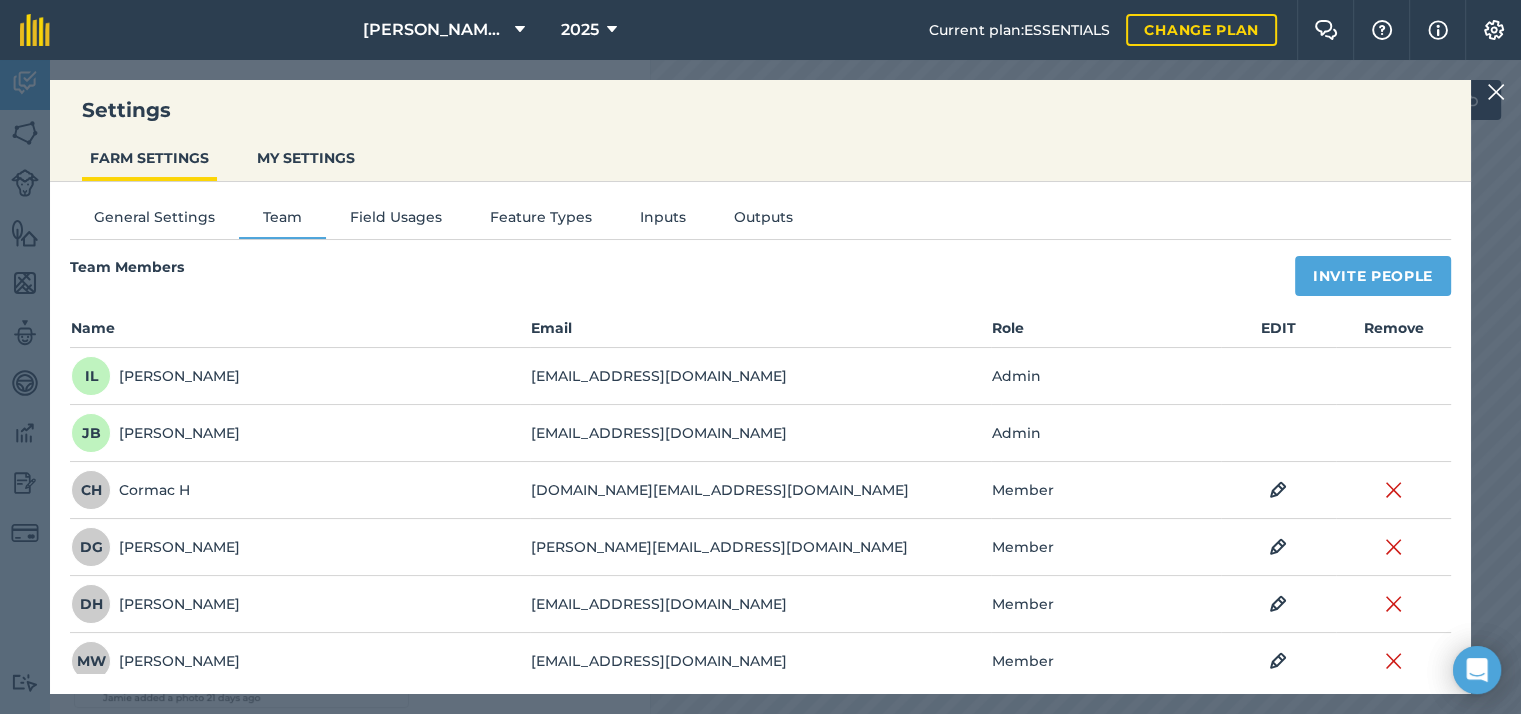 click on "CH Cormac  H" at bounding box center (130, 490) 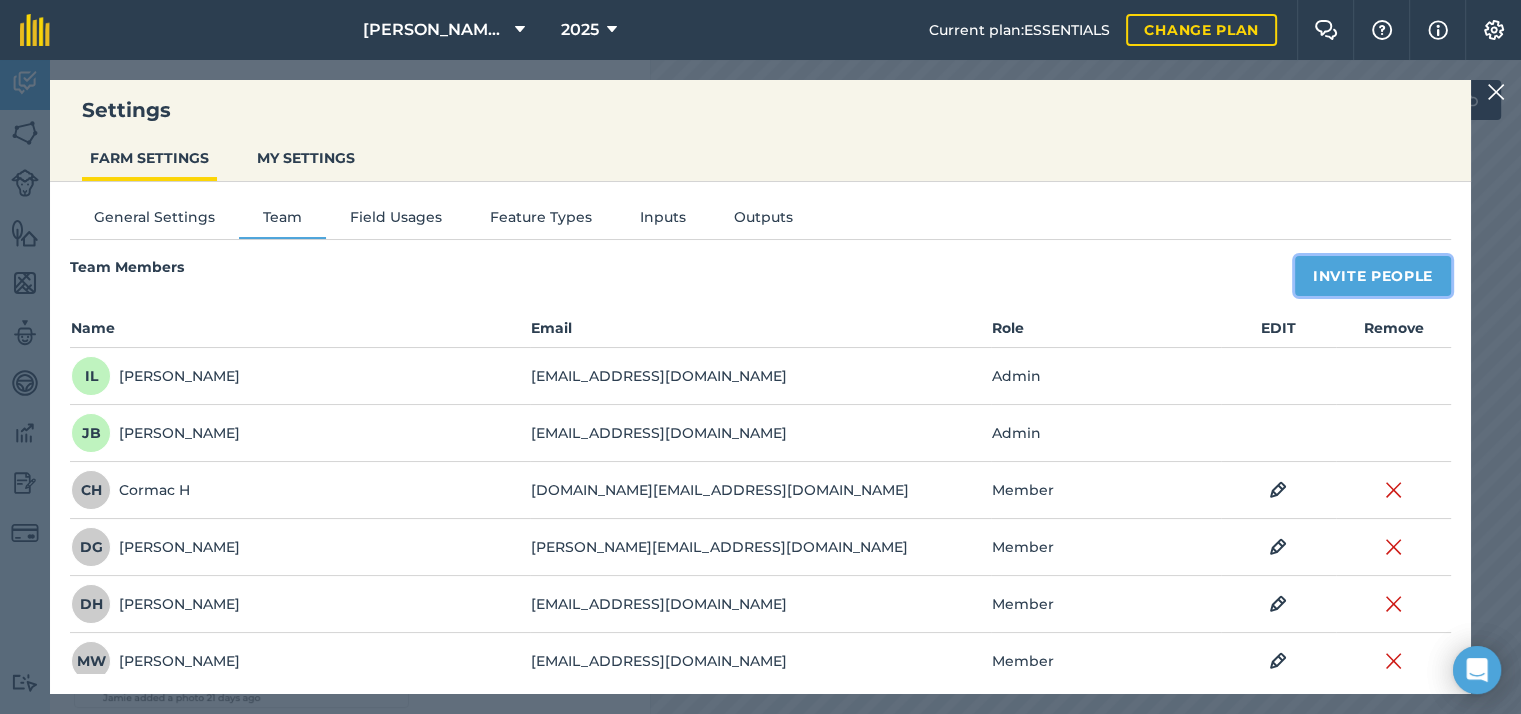click on "Invite People" at bounding box center (1373, 276) 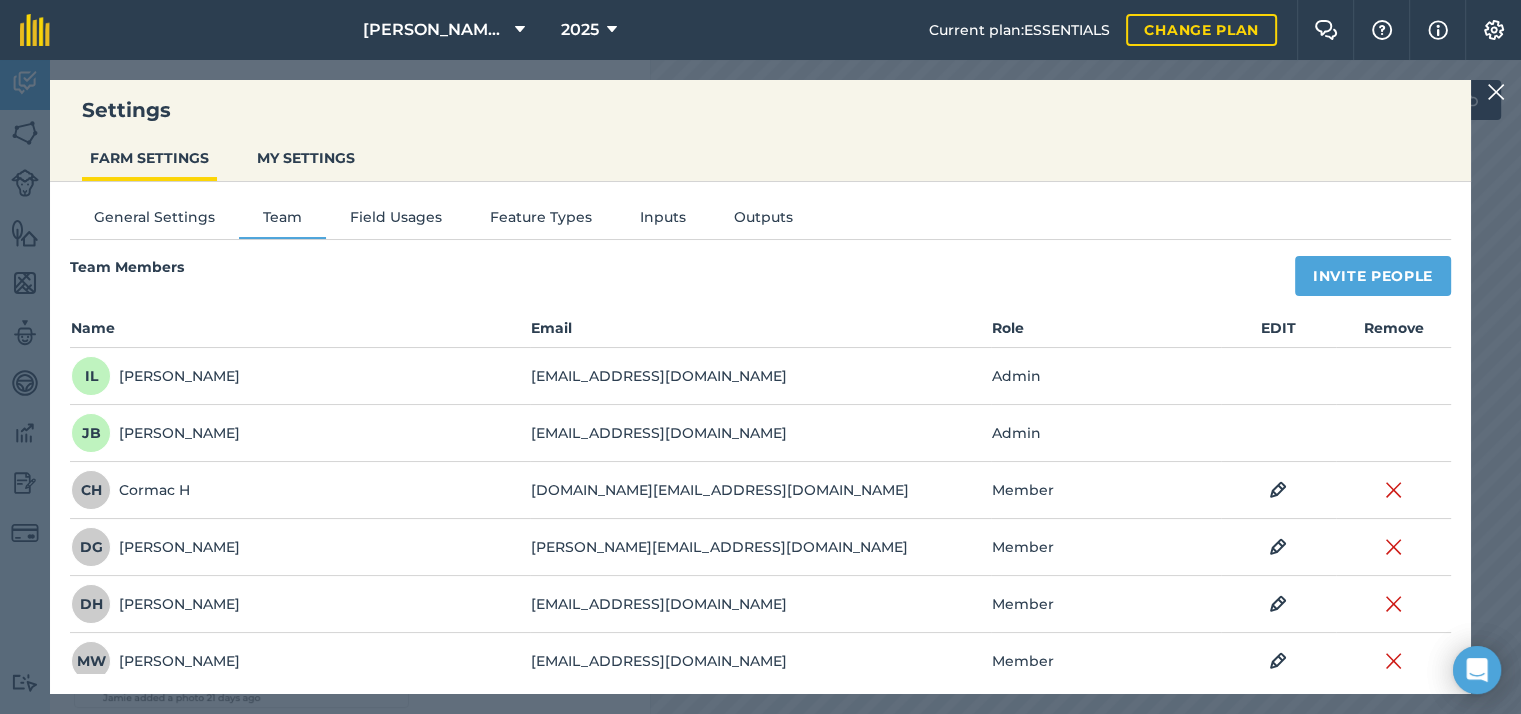 select on "MEMBER" 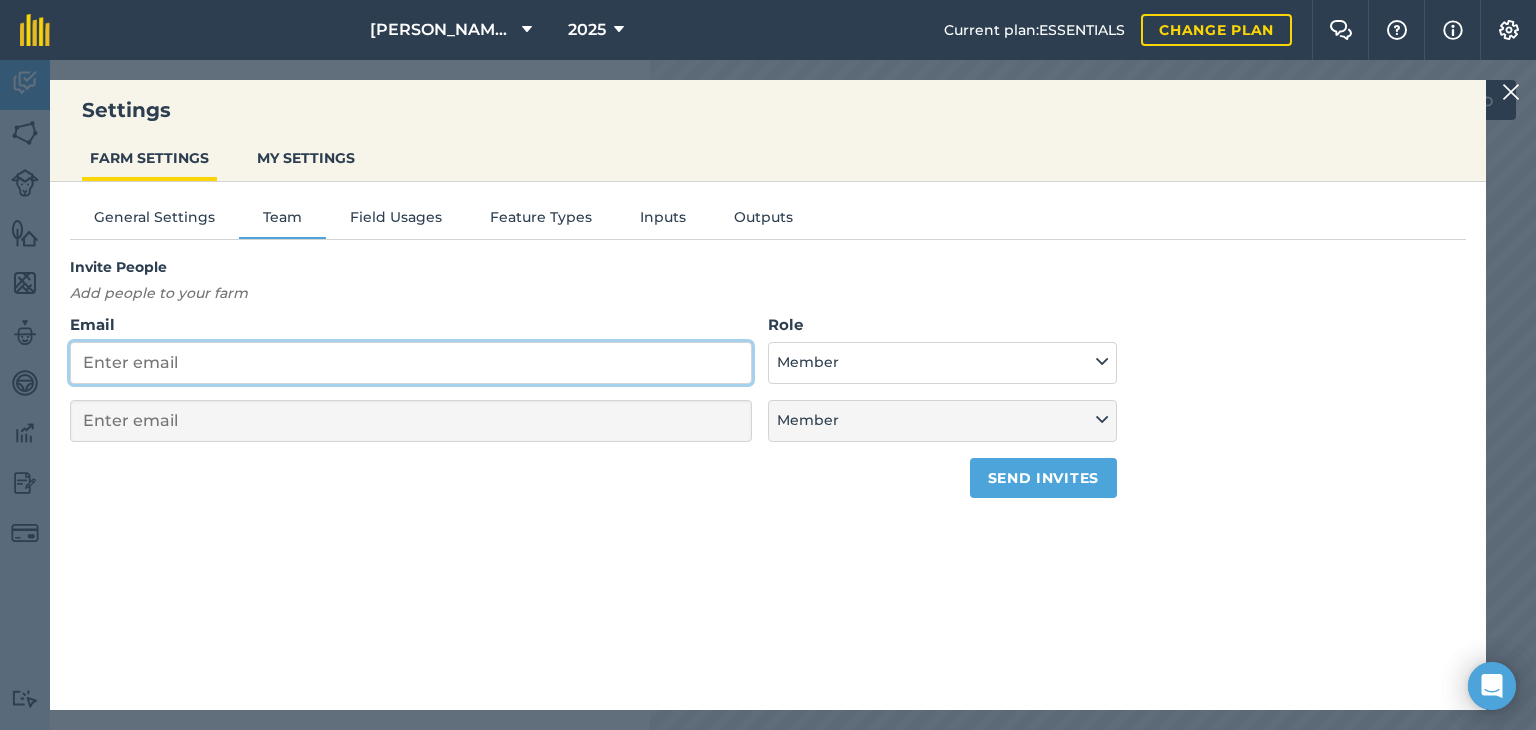 click on "Email" at bounding box center [411, 363] 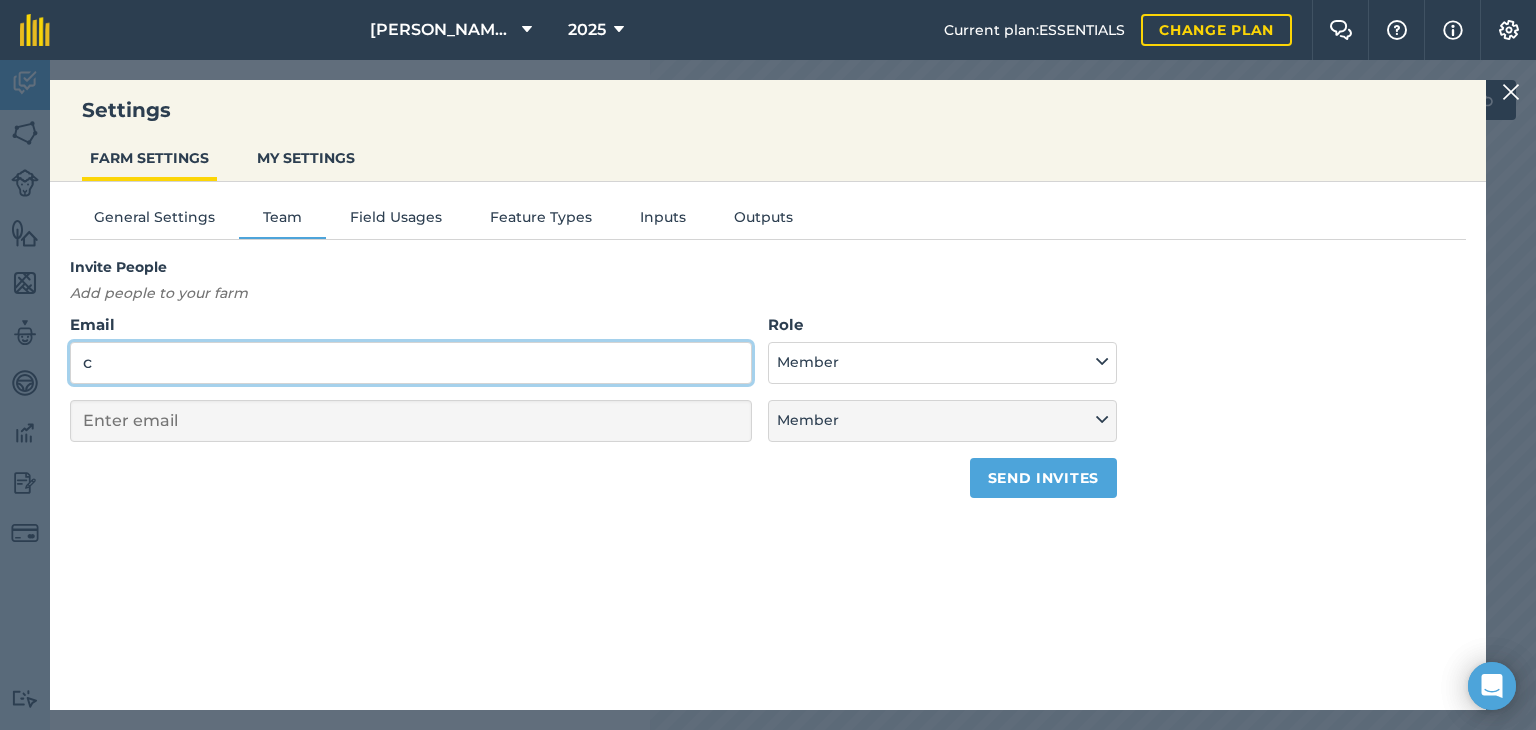 select on "MEMBER" 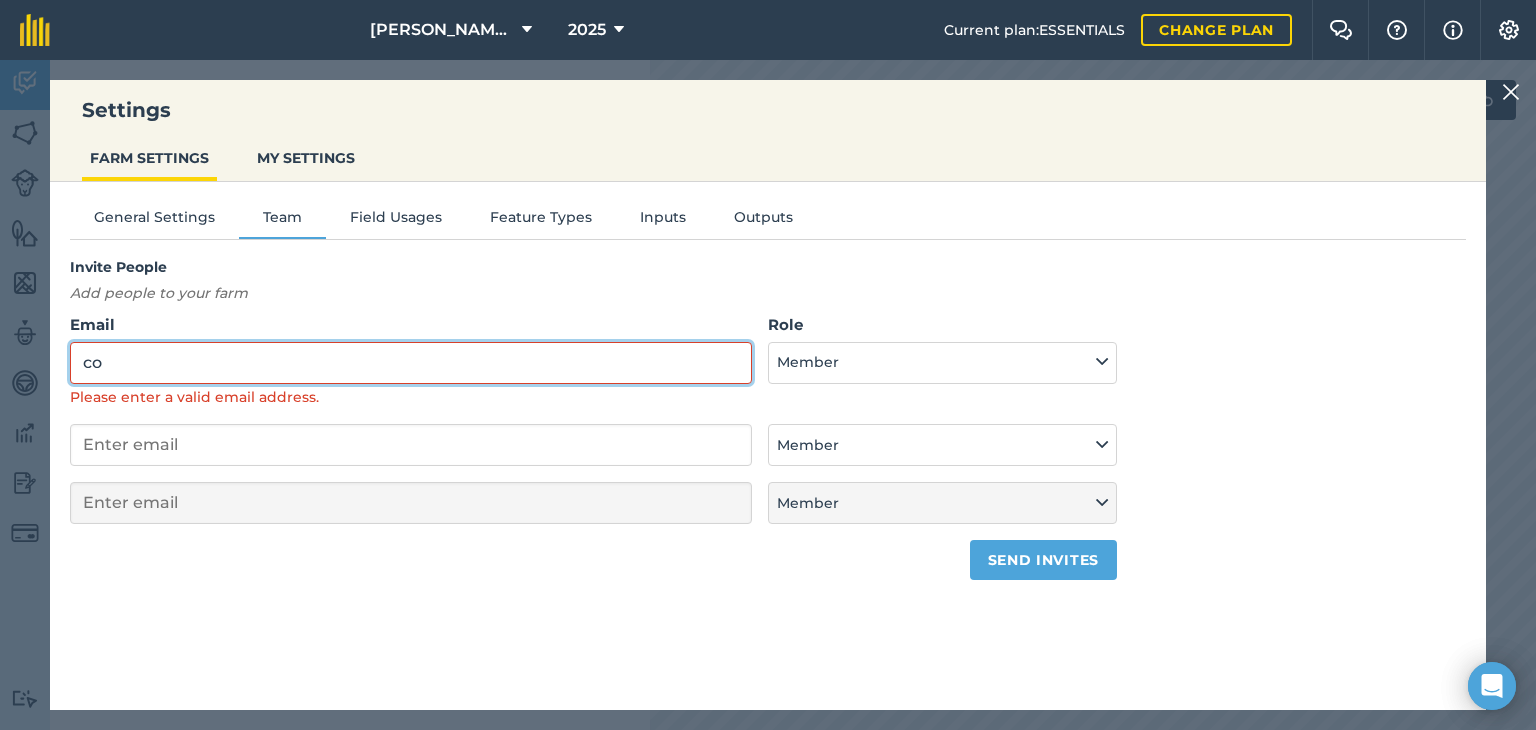 type on "c" 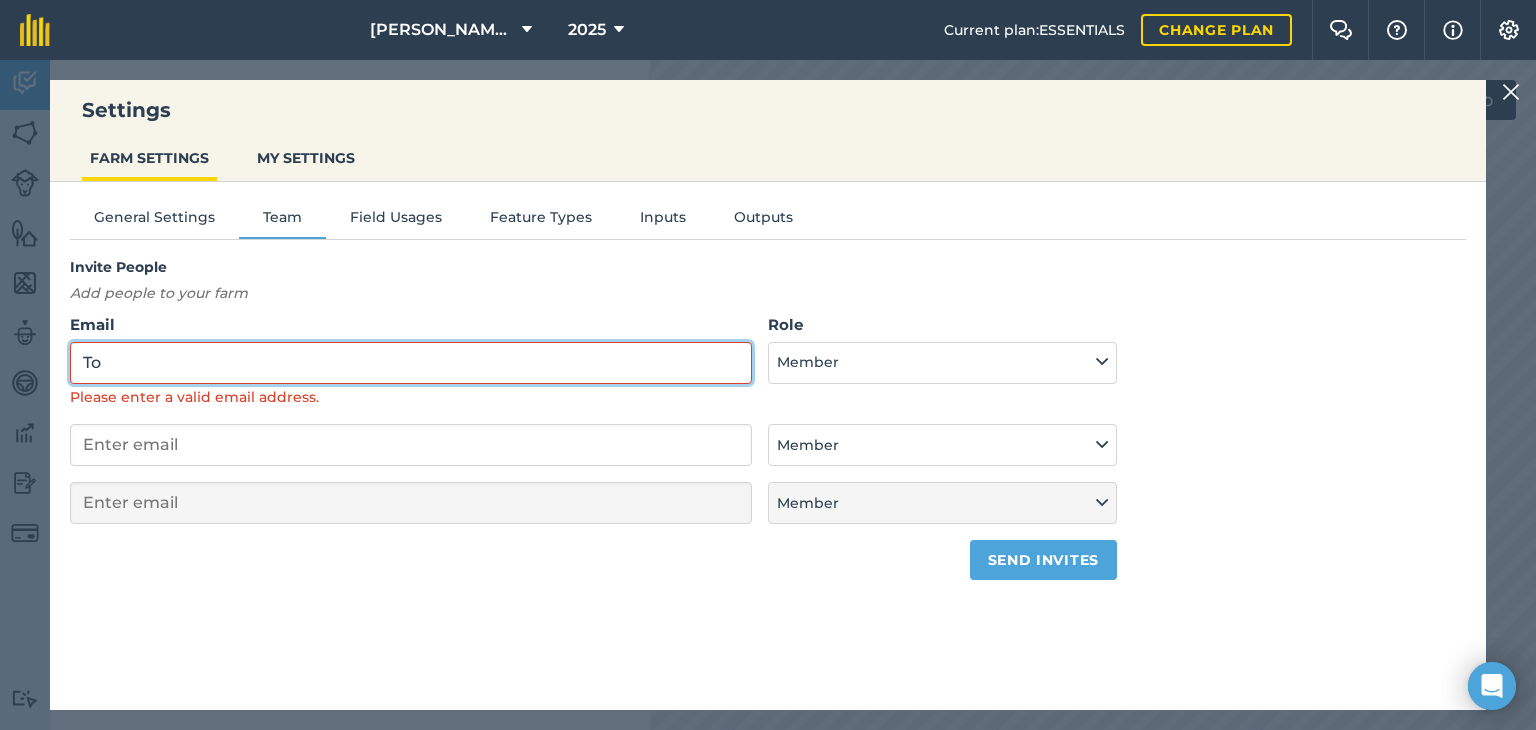 click on "To" at bounding box center [411, 363] 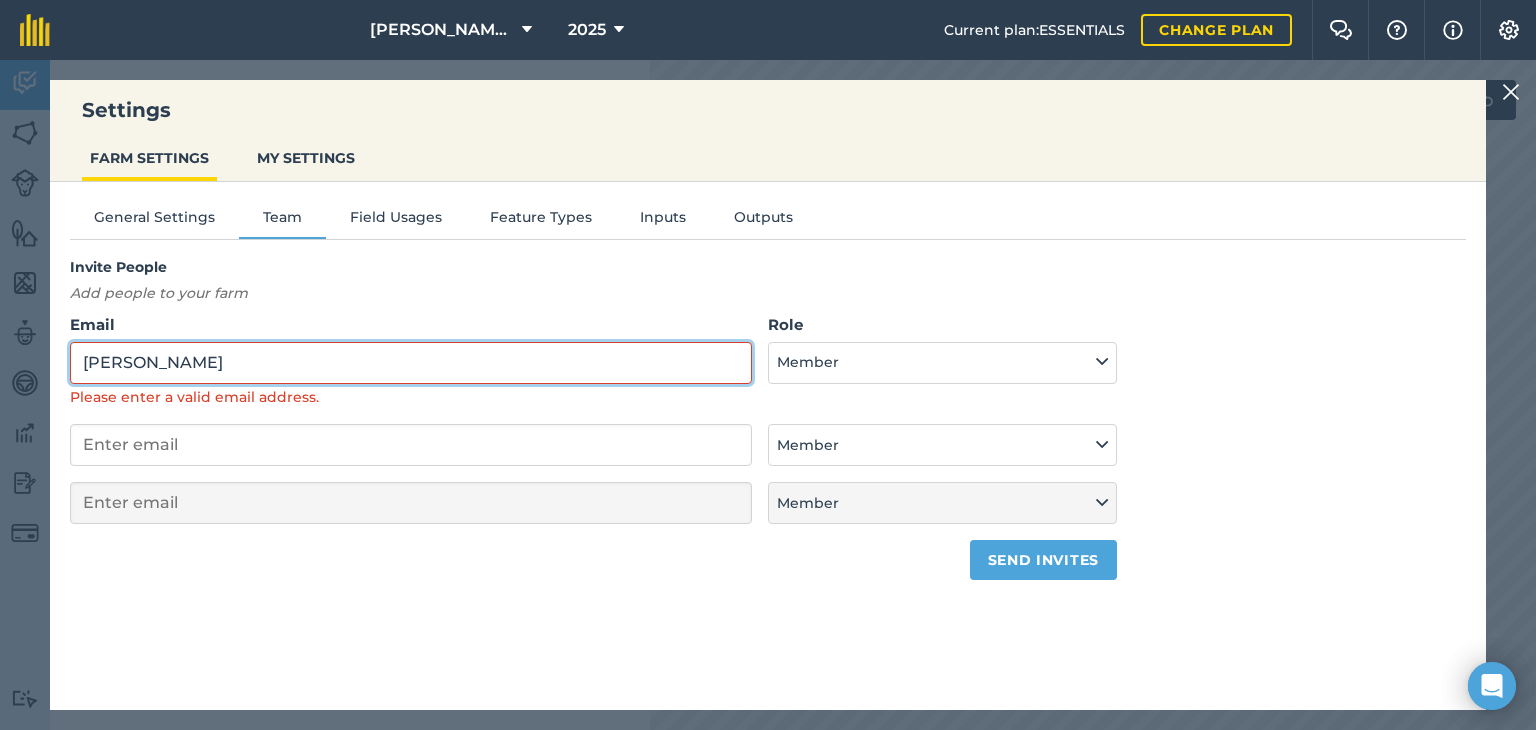 click on "Tom" at bounding box center [411, 363] 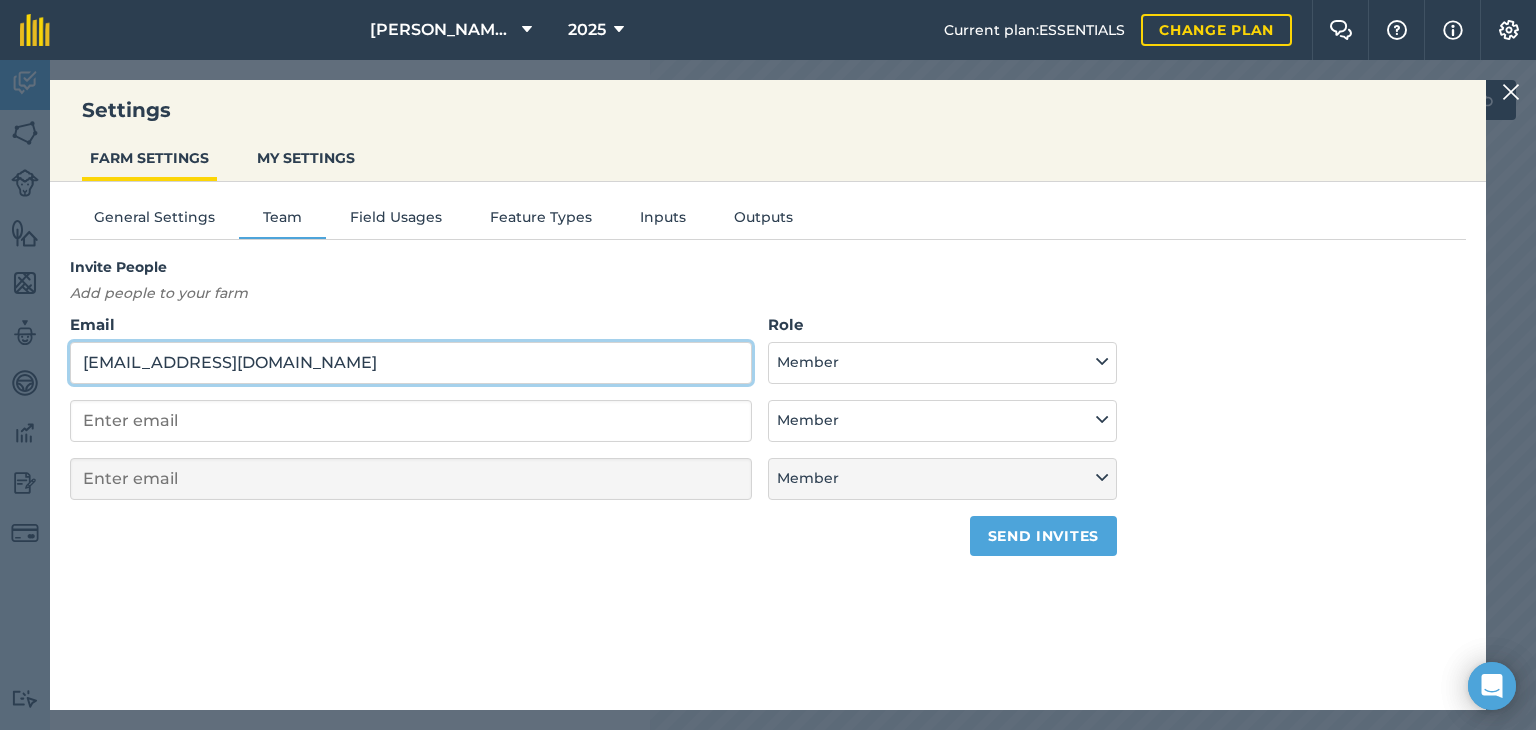 type on "Tglynch07@gmail.com" 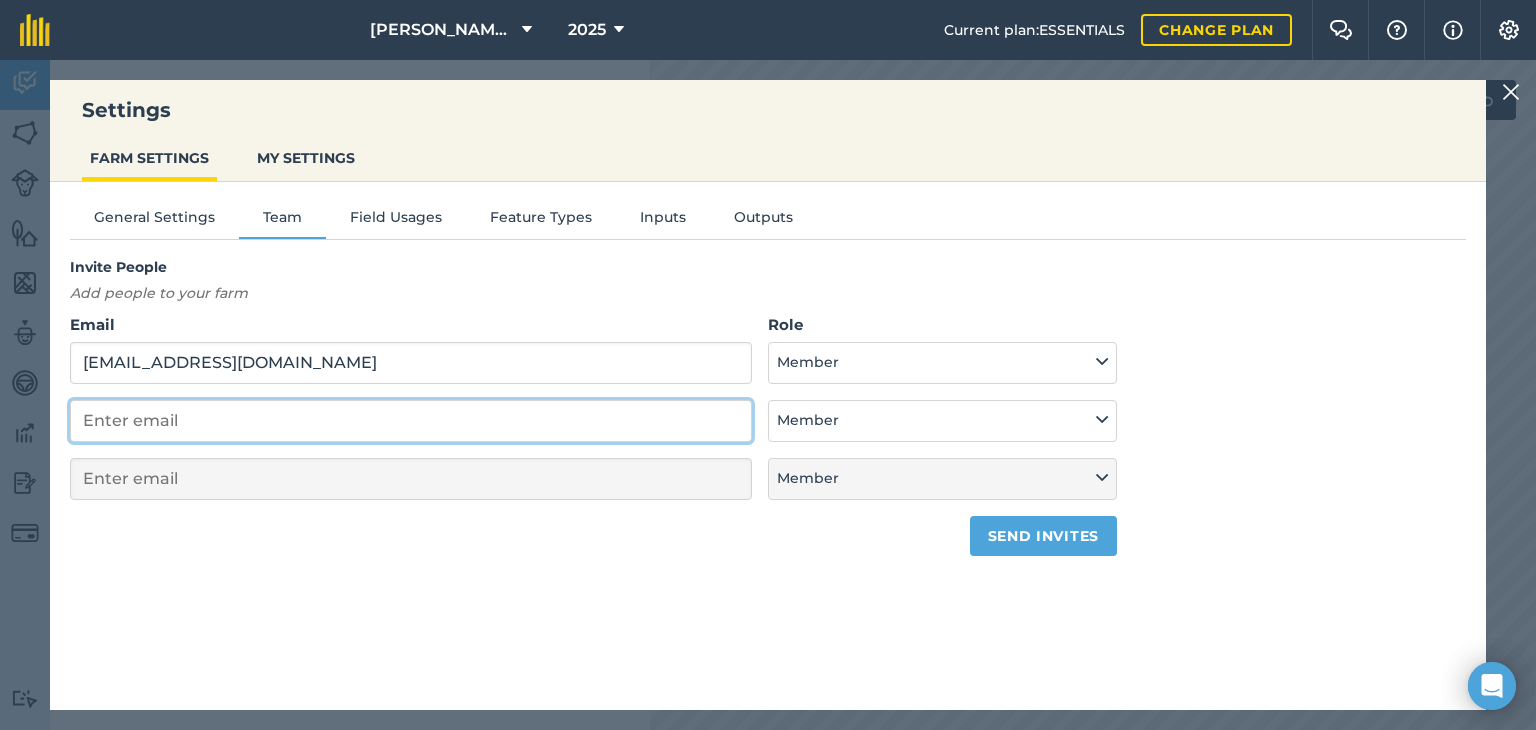 click at bounding box center (411, 421) 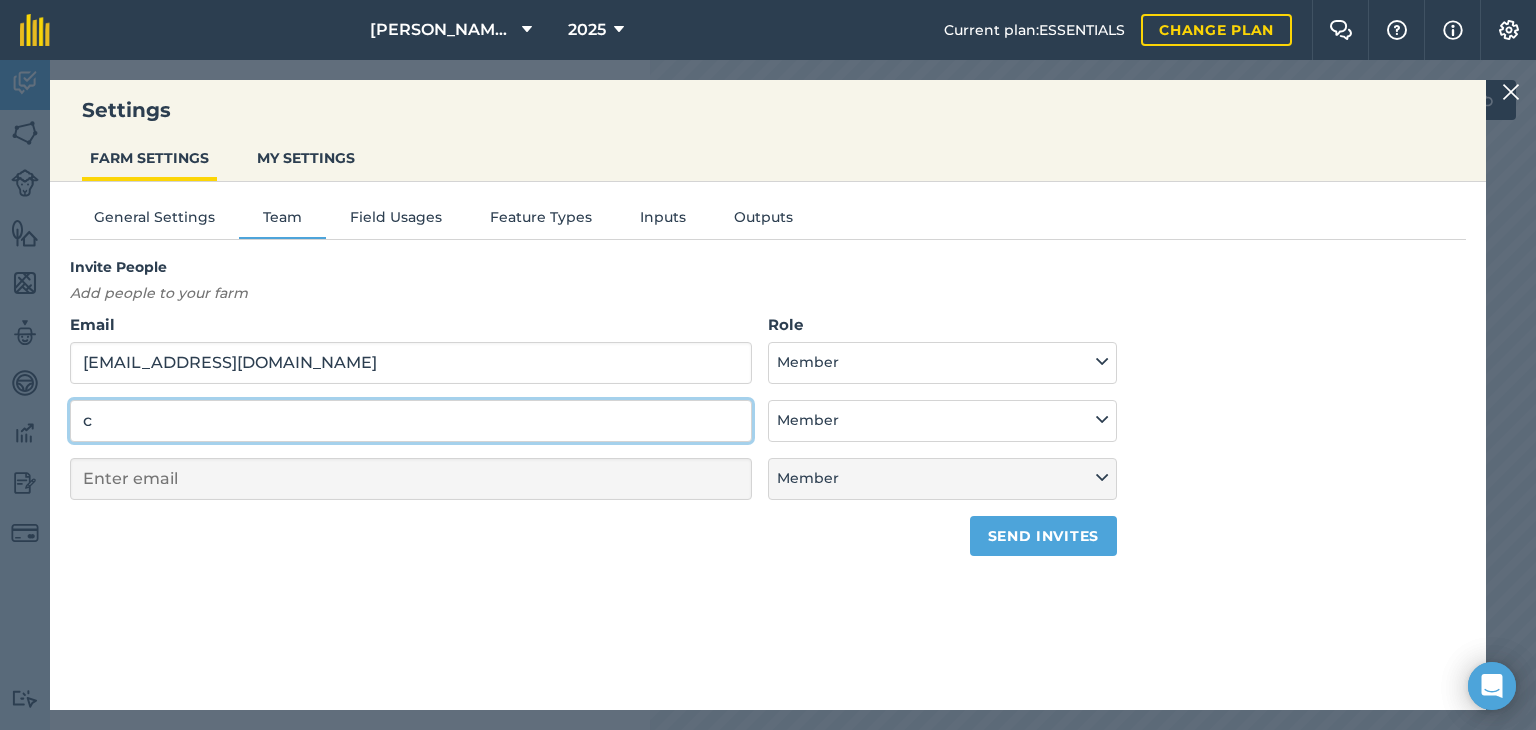 select on "MEMBER" 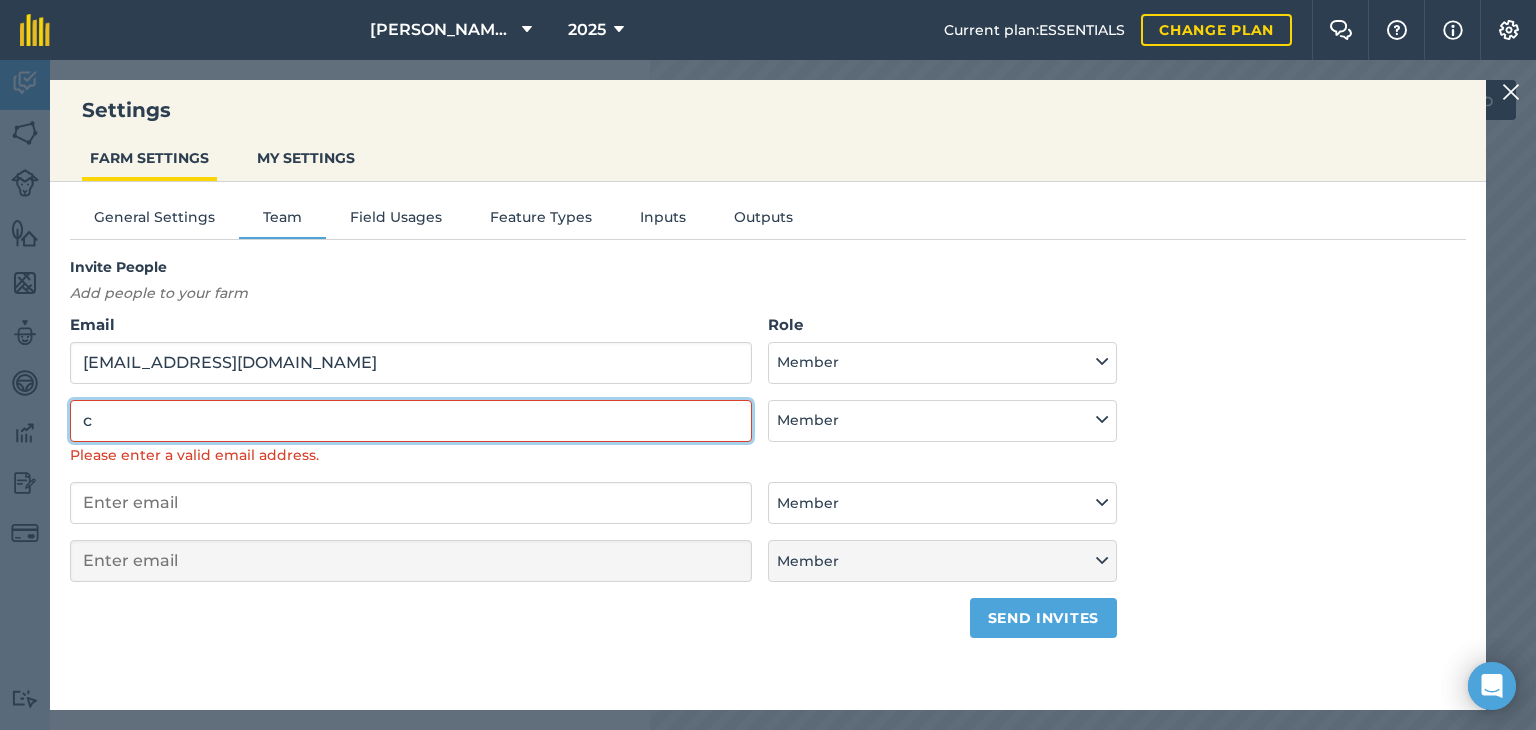 type on "c" 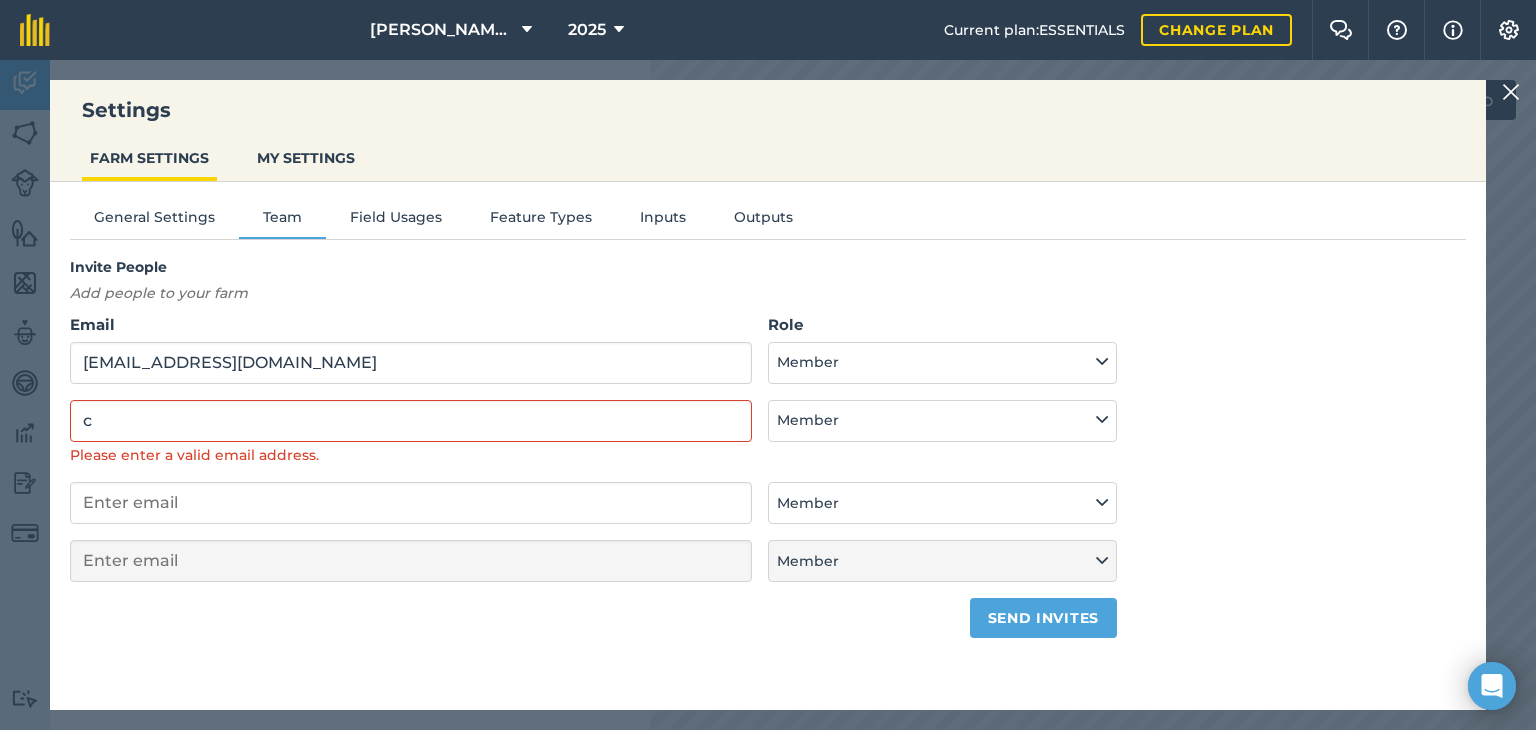 click on "Invite People Add people to your farm Email Tglynch07@gmail.com Role Admin  -  Has full farm management permissions, can view farm reports and manage team settings and billing. Member  -  Can update farm records. Cannot delete objects they did not create. No access to farm reports, team settings or billing. Member   c Please enter a valid email address. Admin  -  Has full farm management permissions, can view farm reports and manage team settings and billing. Member  -  Can update farm records. Cannot delete objects they did not create. No access to farm reports, team settings or billing. Member   Admin  -  Has full farm management permissions, can view farm reports and manage team settings and billing. Member  -  Can update farm records. Cannot delete objects they did not create. No access to farm reports, team settings or billing. Member   Member   Send invites" at bounding box center (768, 447) 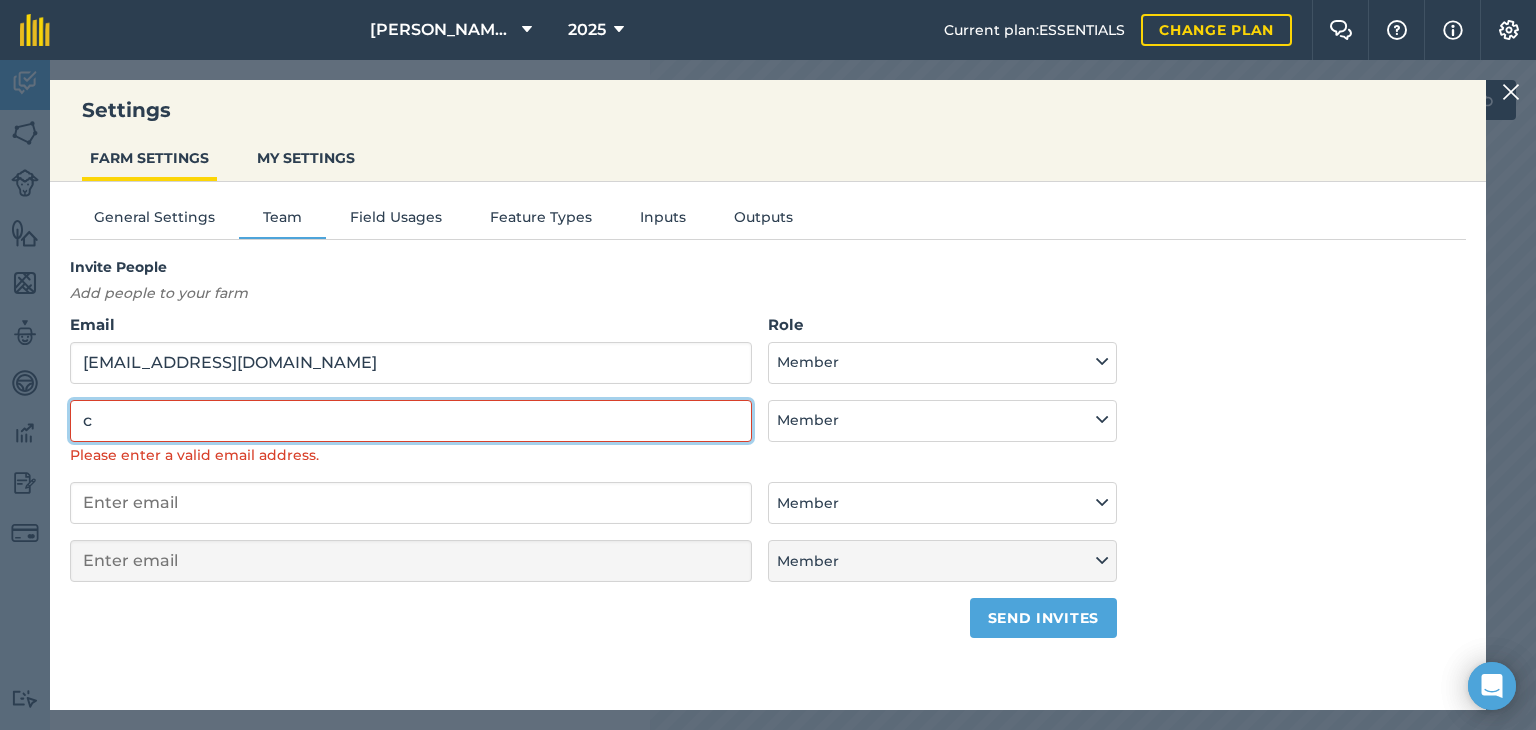 click on "c" at bounding box center [411, 421] 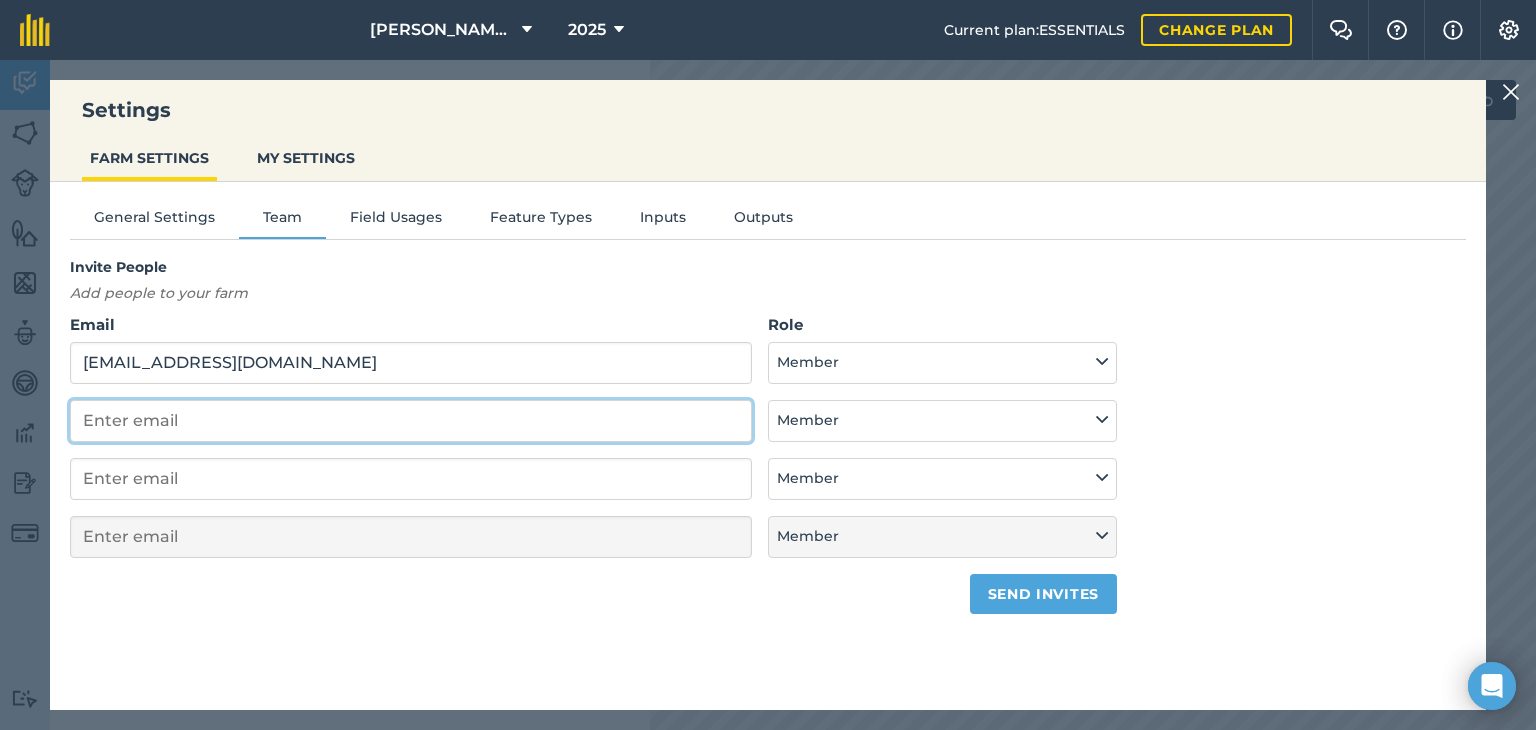 type 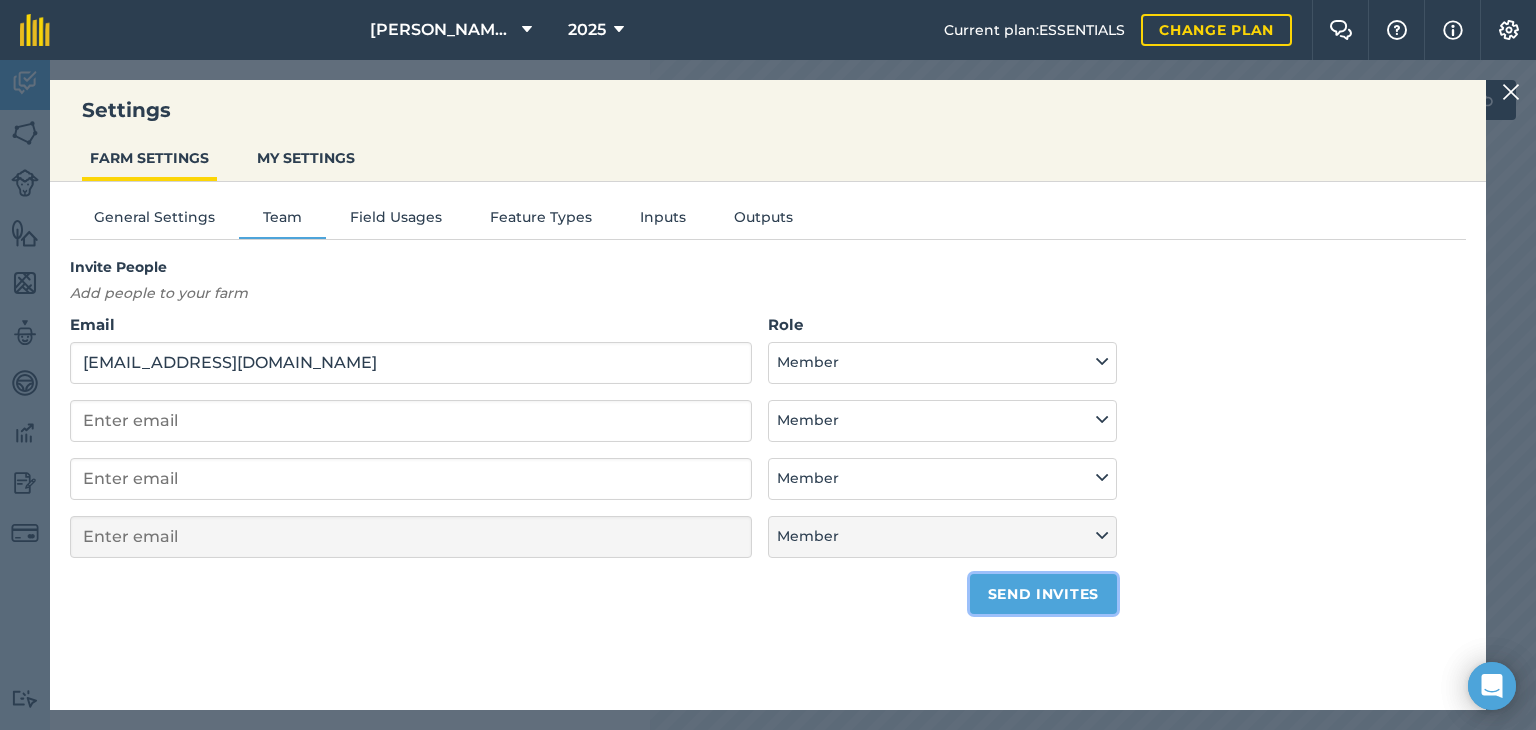 click on "Send invites" at bounding box center [1043, 594] 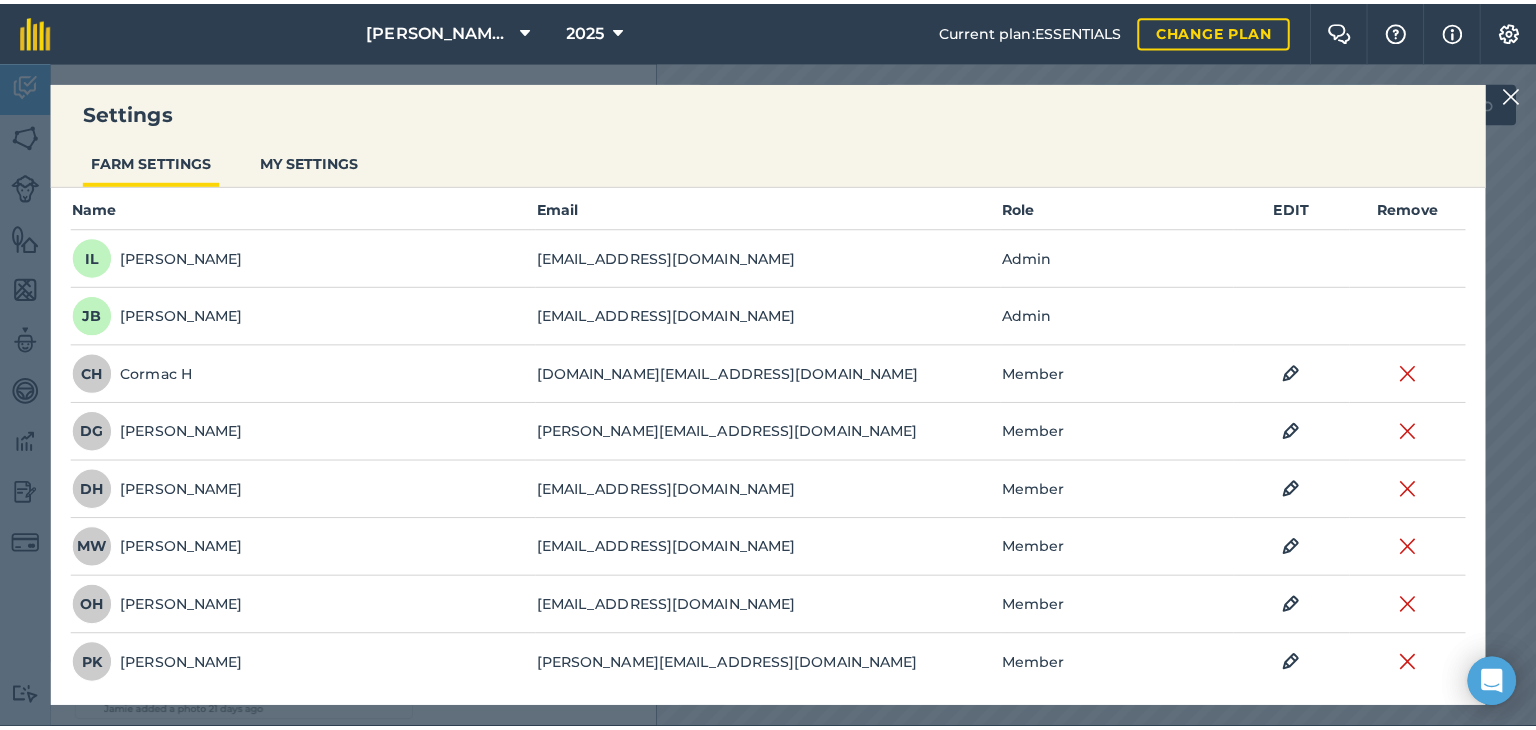 scroll, scrollTop: 137, scrollLeft: 0, axis: vertical 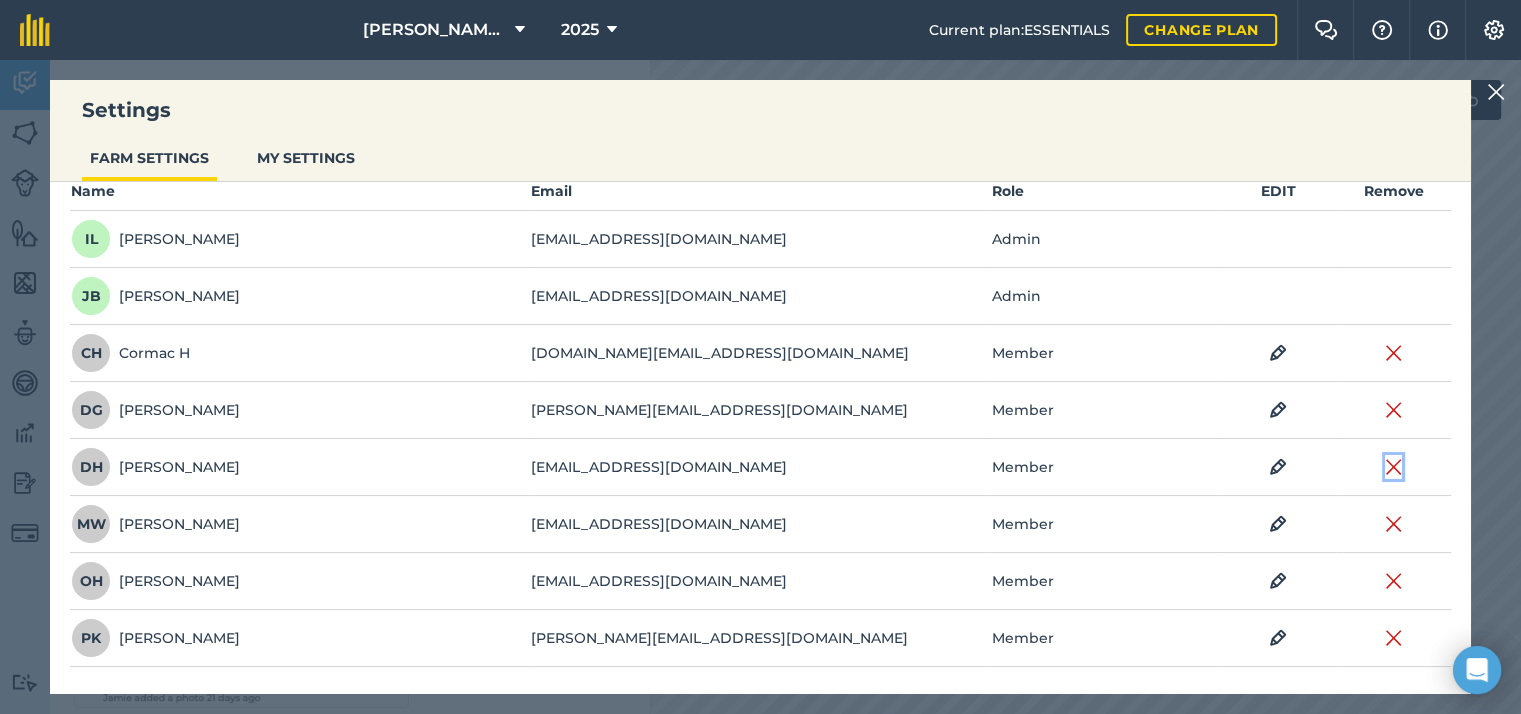 click at bounding box center (1394, 467) 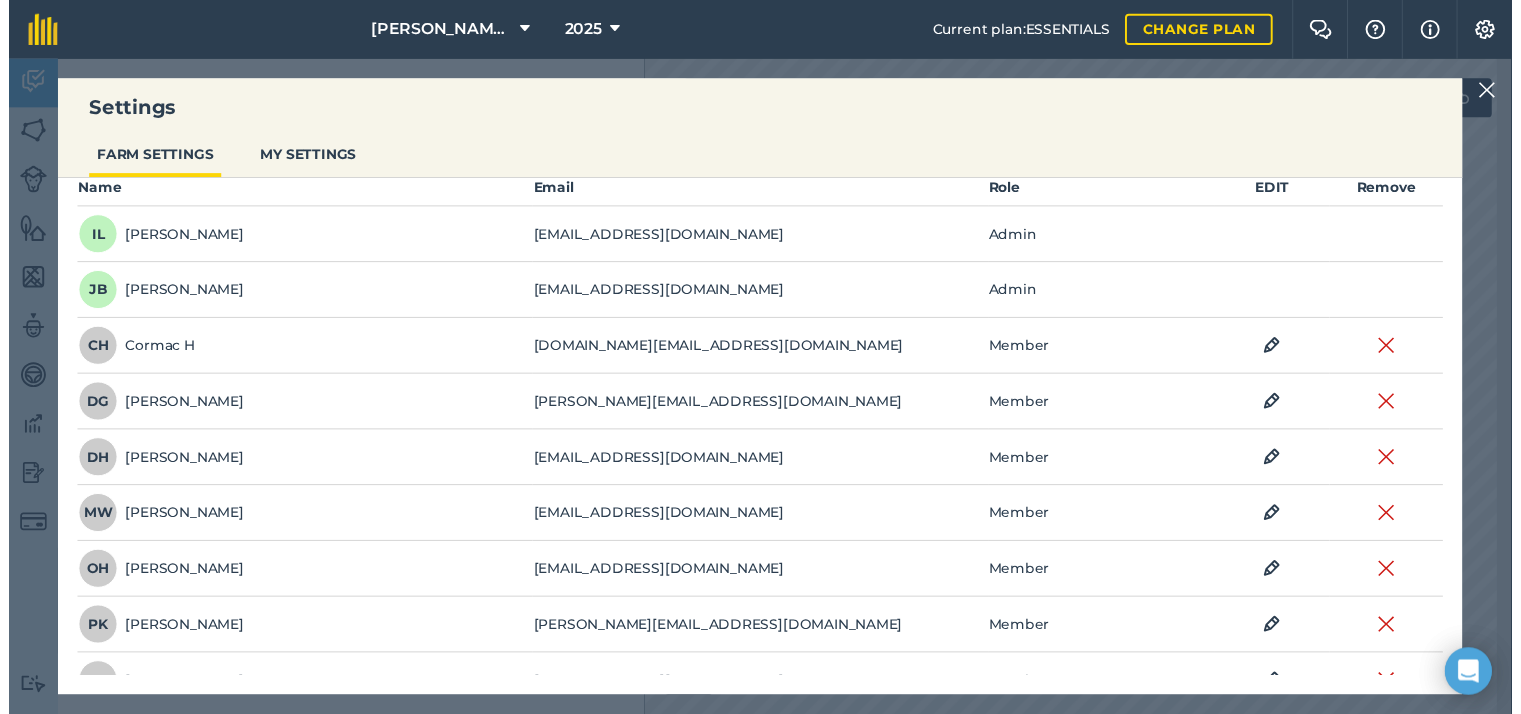 scroll, scrollTop: 0, scrollLeft: 0, axis: both 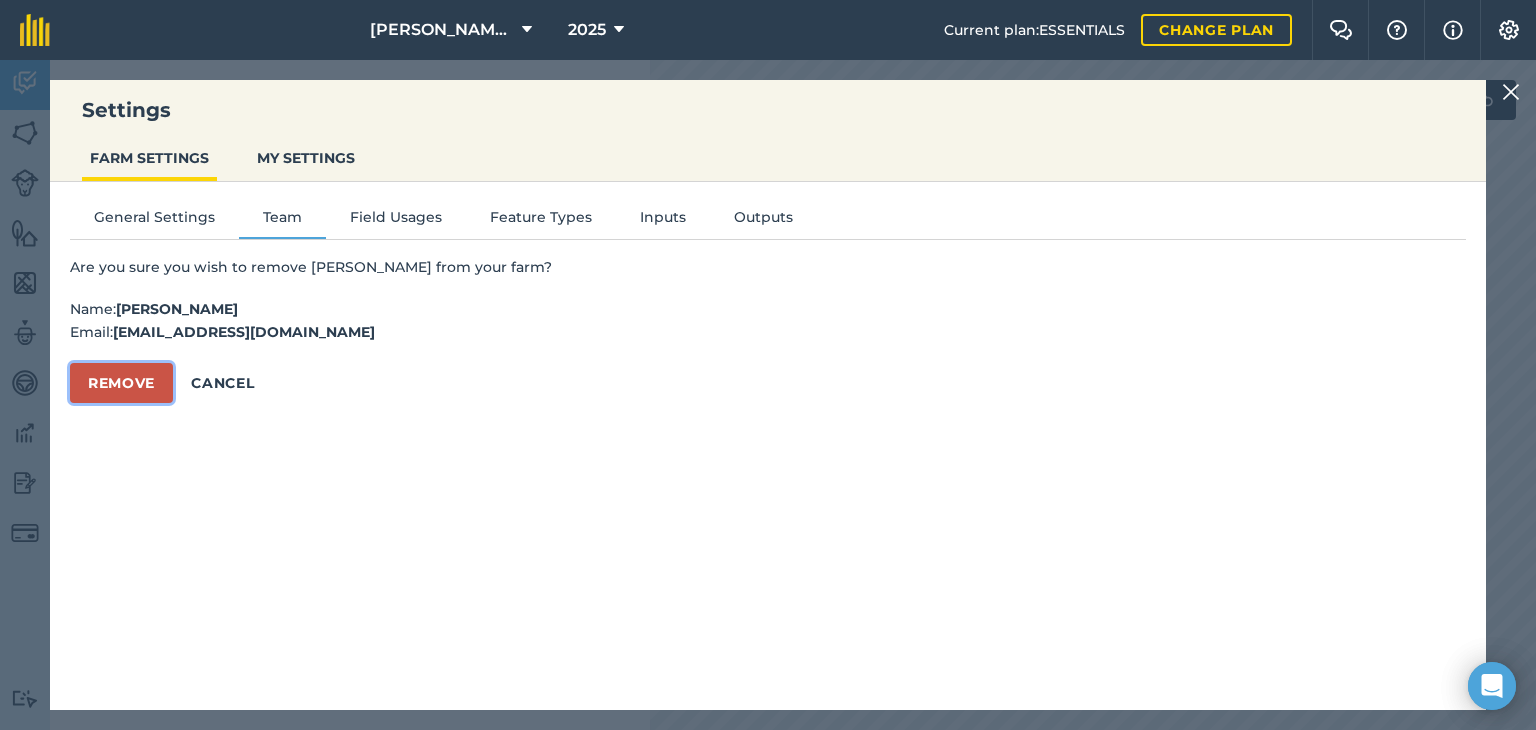 click on "Remove" at bounding box center [121, 383] 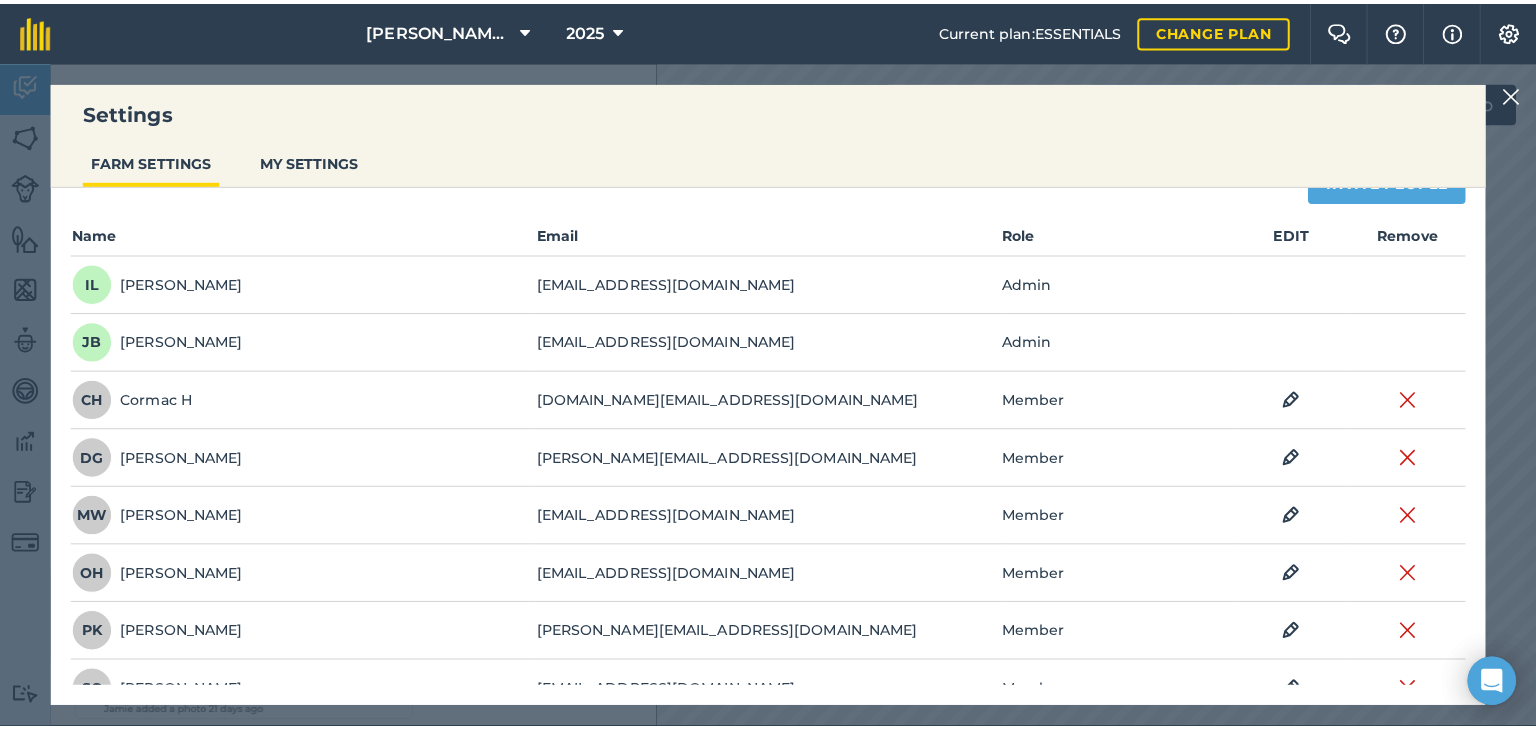 scroll, scrollTop: 168, scrollLeft: 0, axis: vertical 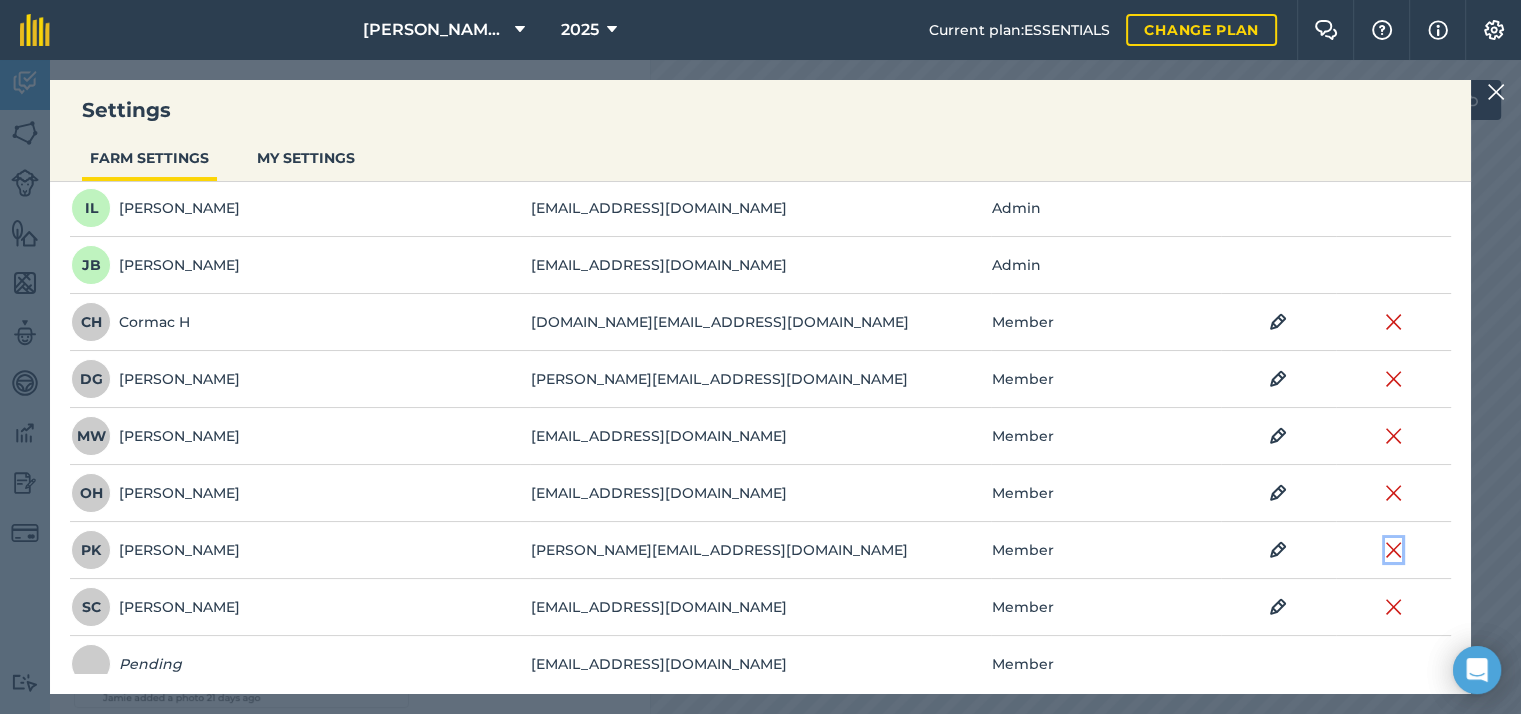click at bounding box center [1394, 550] 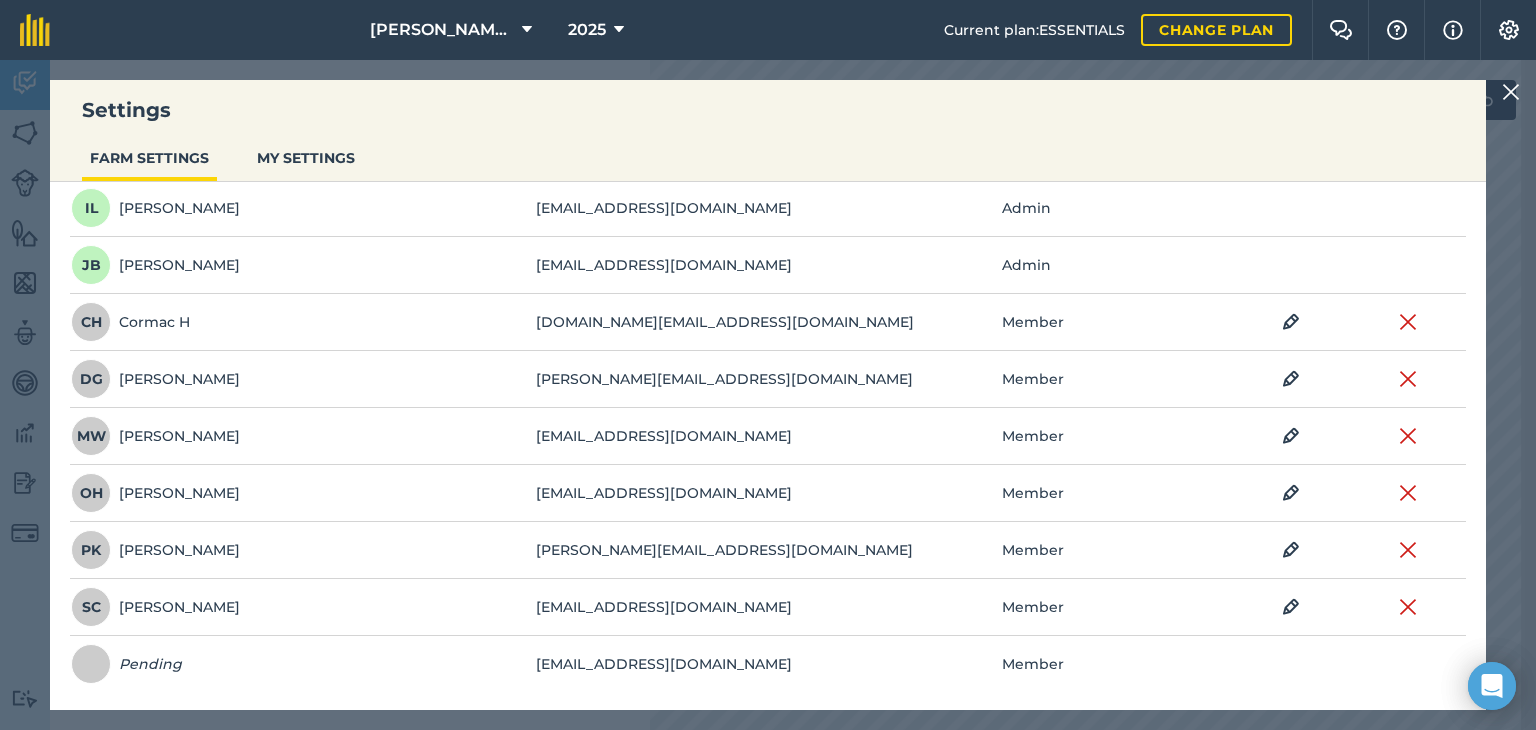 scroll, scrollTop: 0, scrollLeft: 0, axis: both 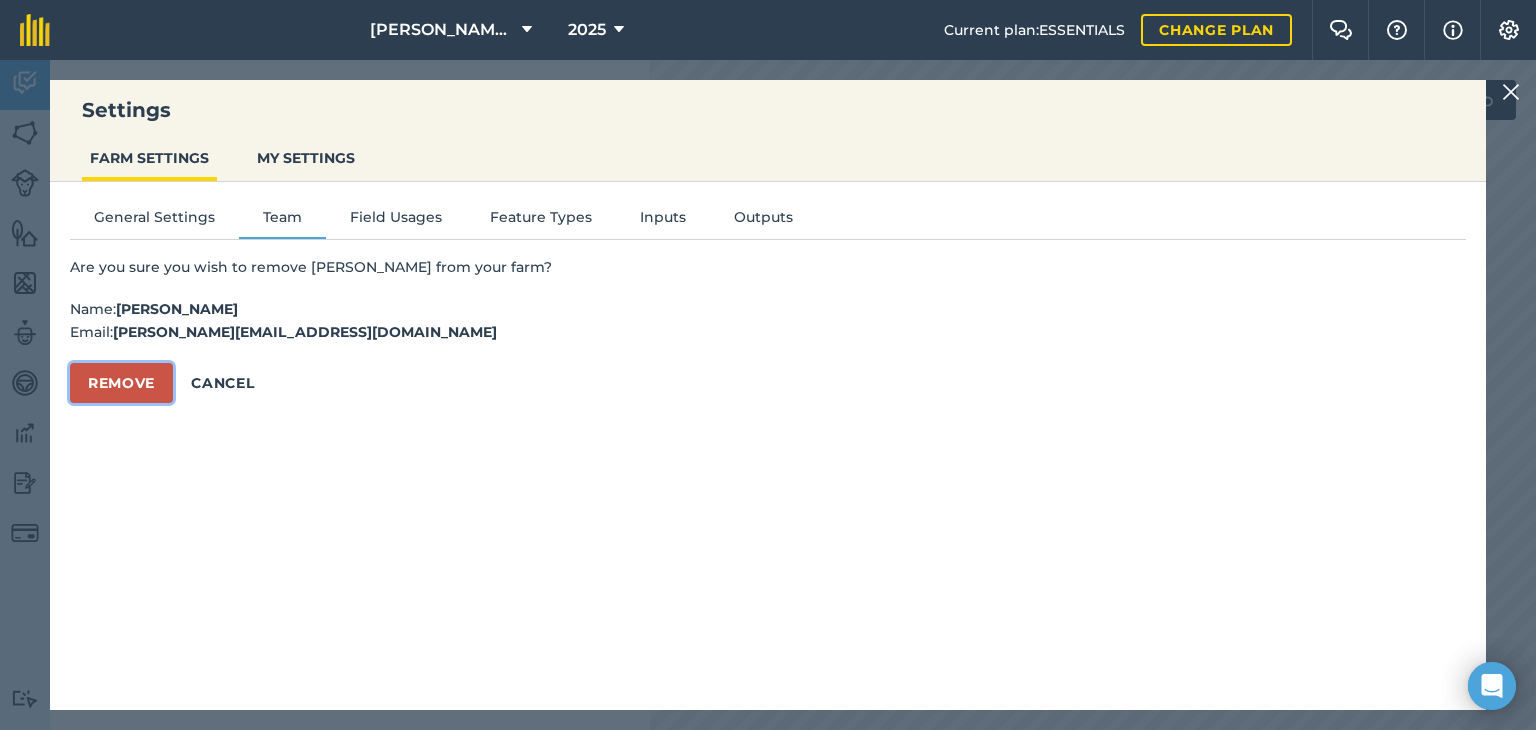 click on "Remove" at bounding box center [121, 383] 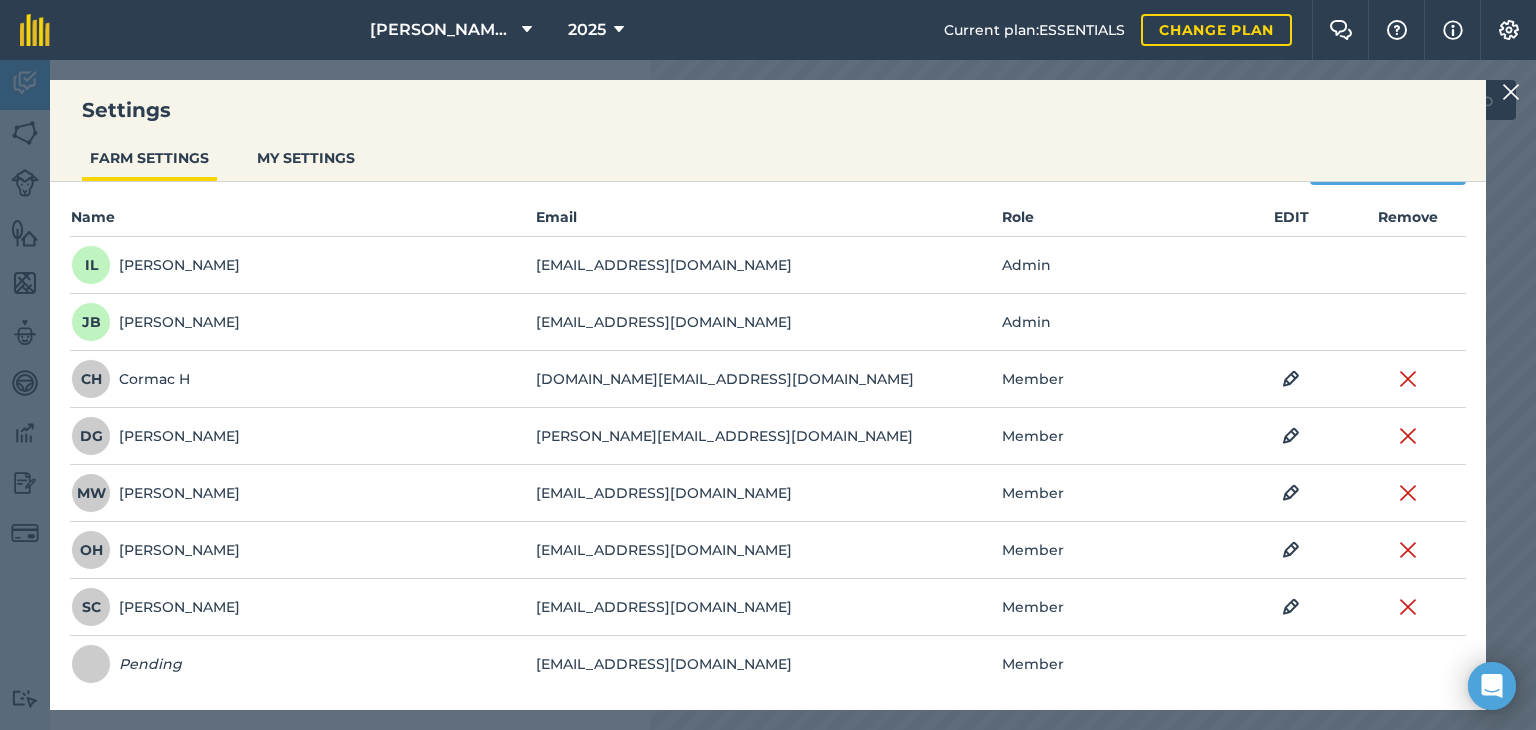 scroll, scrollTop: 0, scrollLeft: 0, axis: both 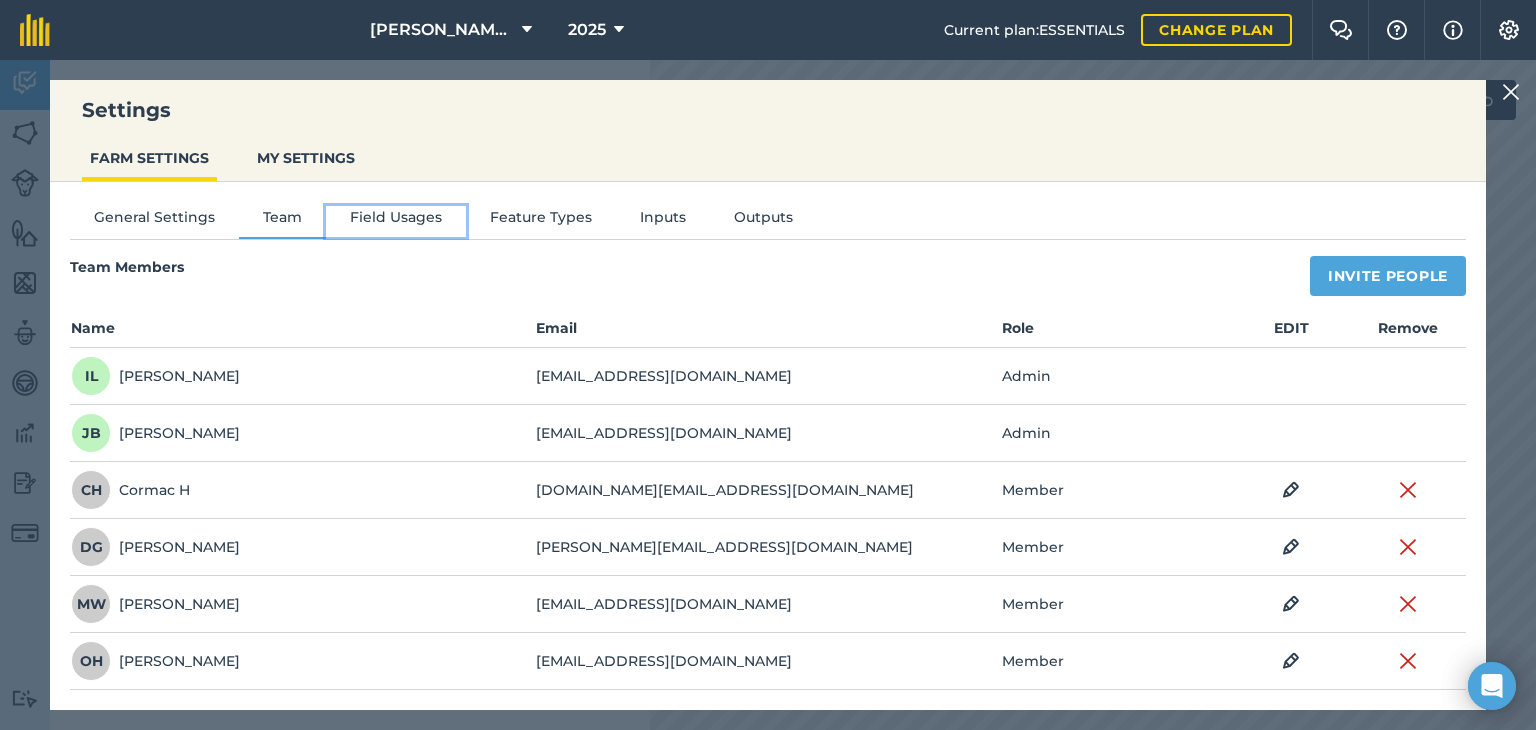 click on "Field Usages" at bounding box center [396, 221] 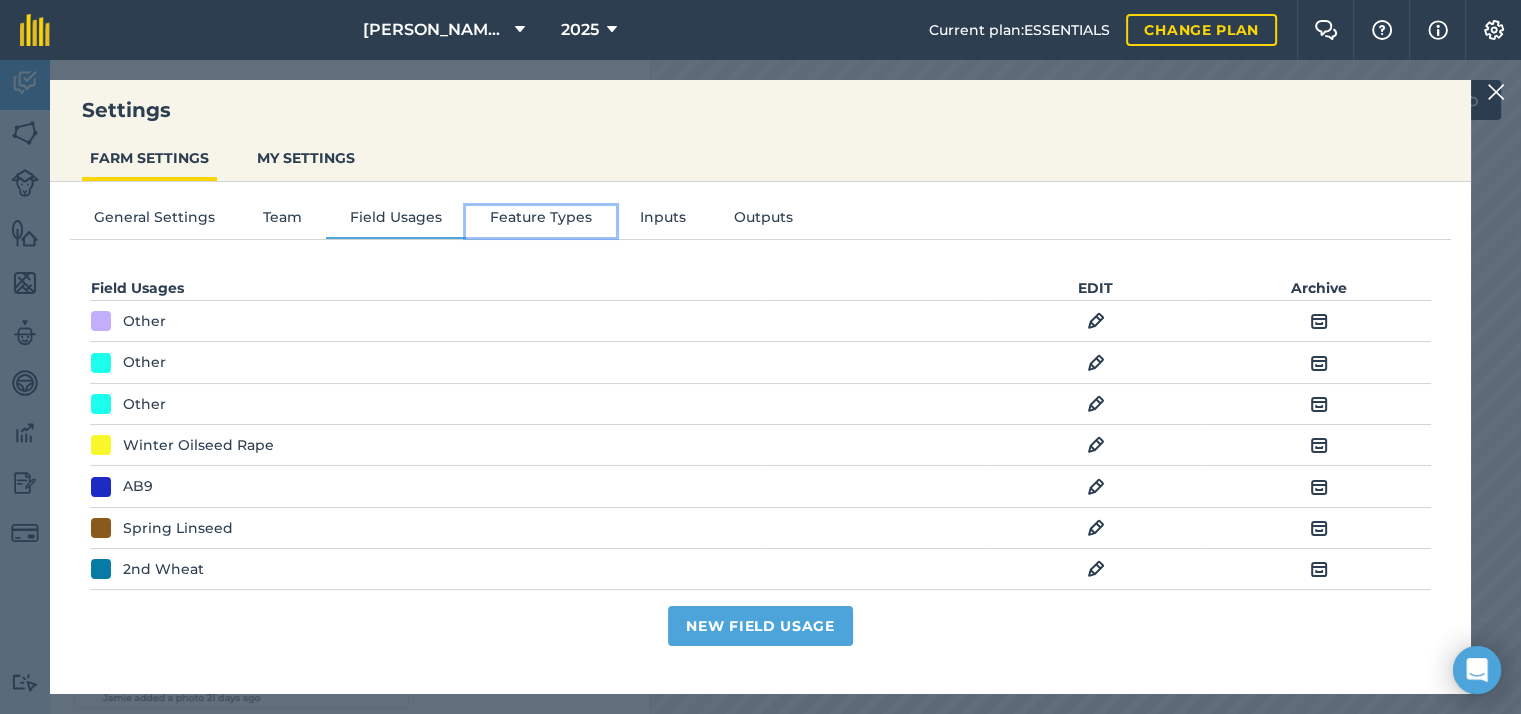 click on "Feature Types" at bounding box center (541, 221) 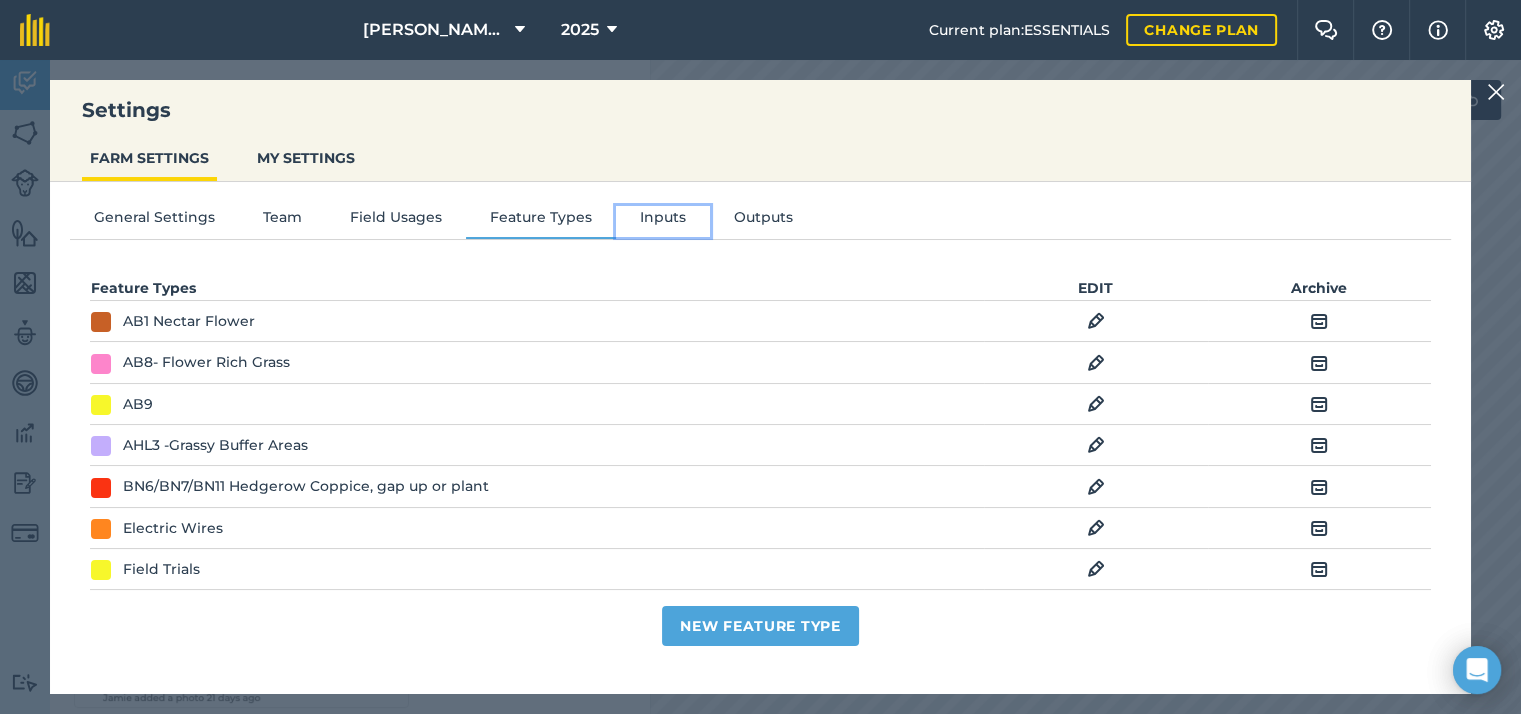click on "Inputs" at bounding box center (663, 221) 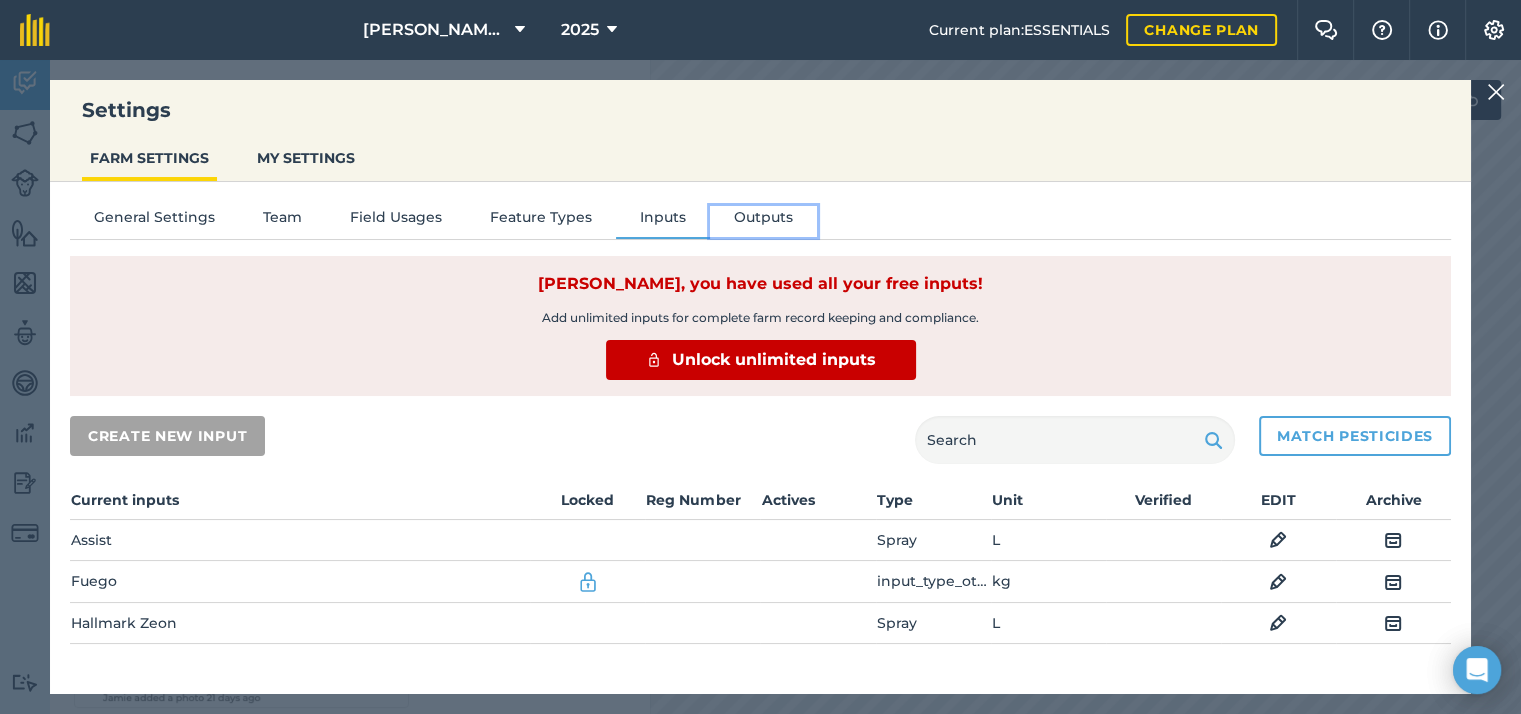 click on "Outputs" at bounding box center [763, 221] 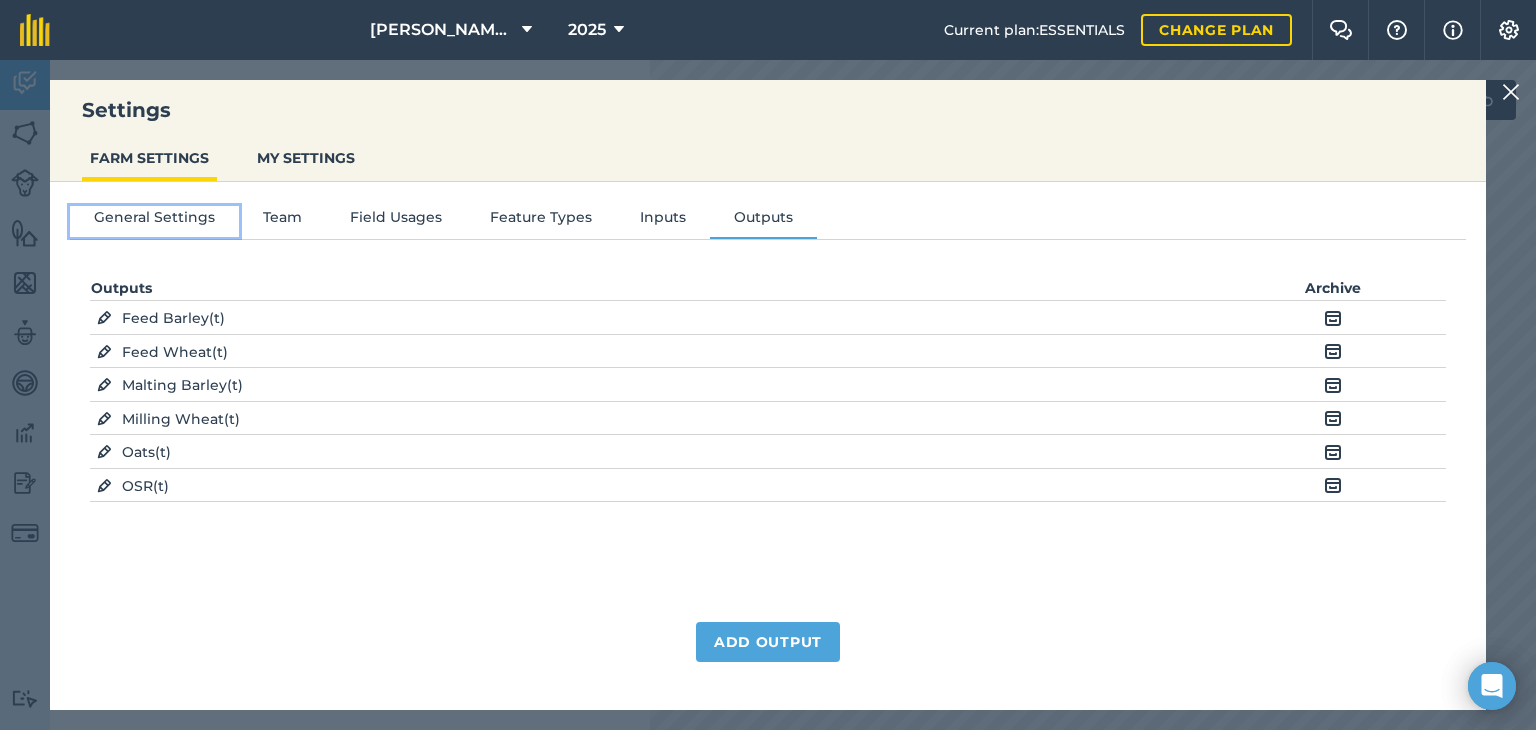 click on "General Settings" at bounding box center (154, 221) 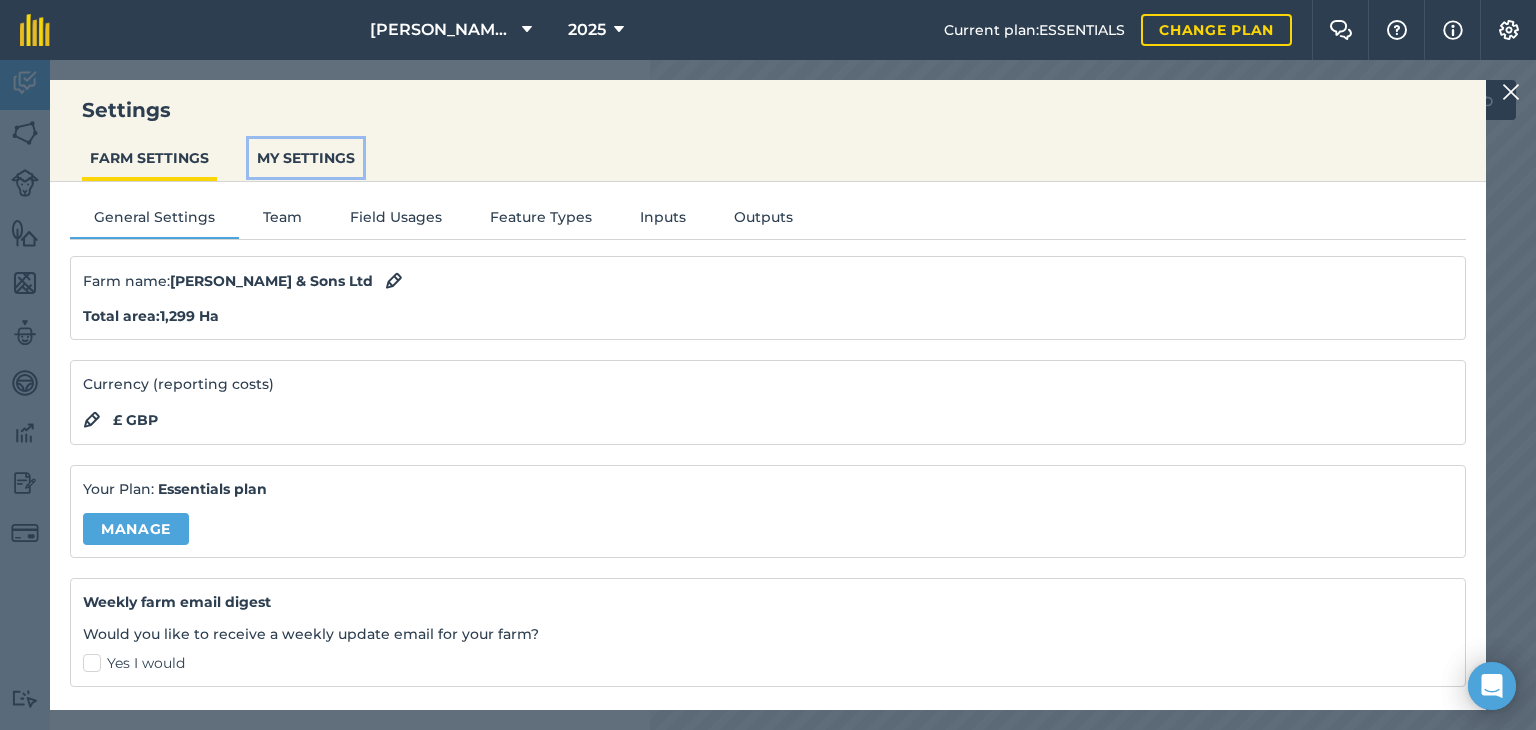 click on "MY SETTINGS" at bounding box center [306, 158] 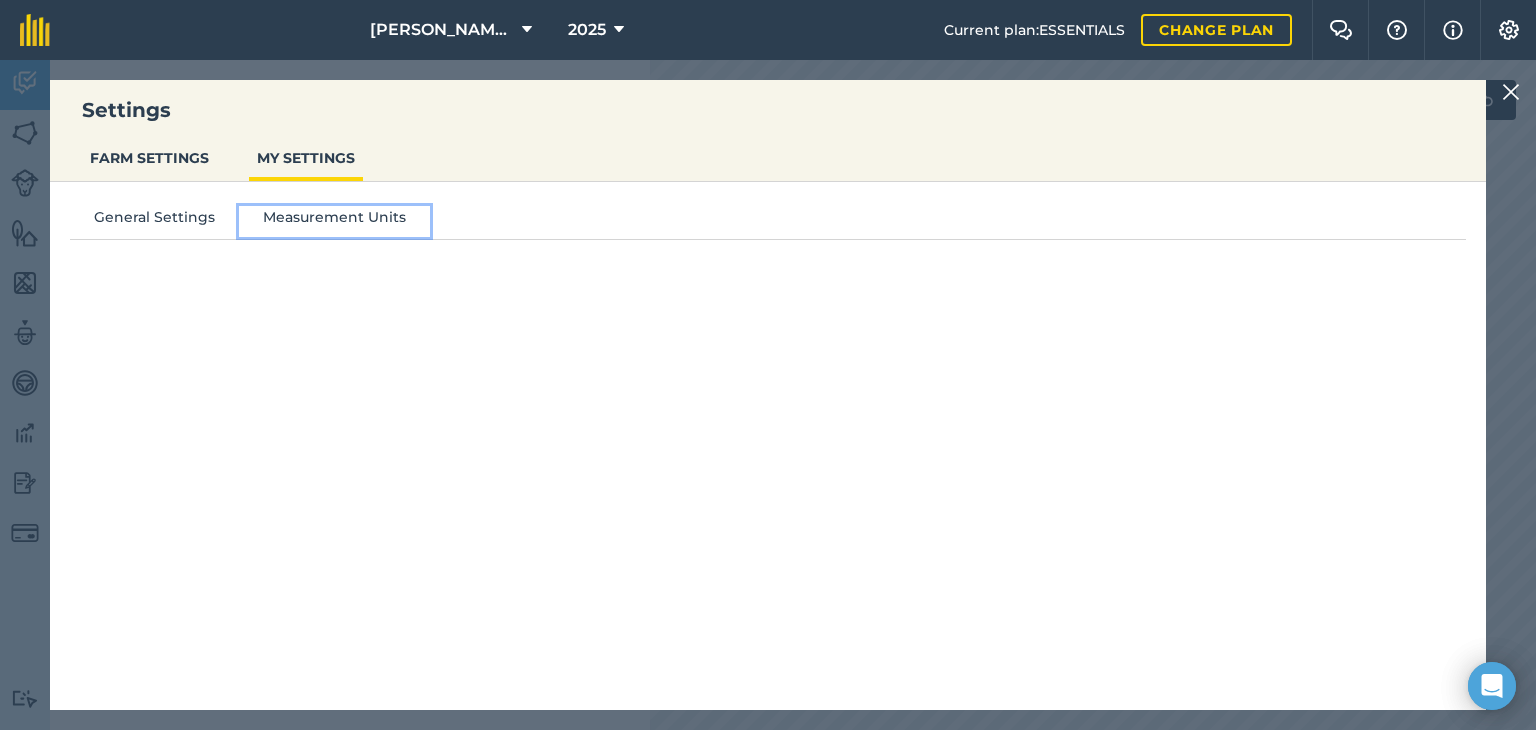 click on "Measurement Units" at bounding box center [334, 221] 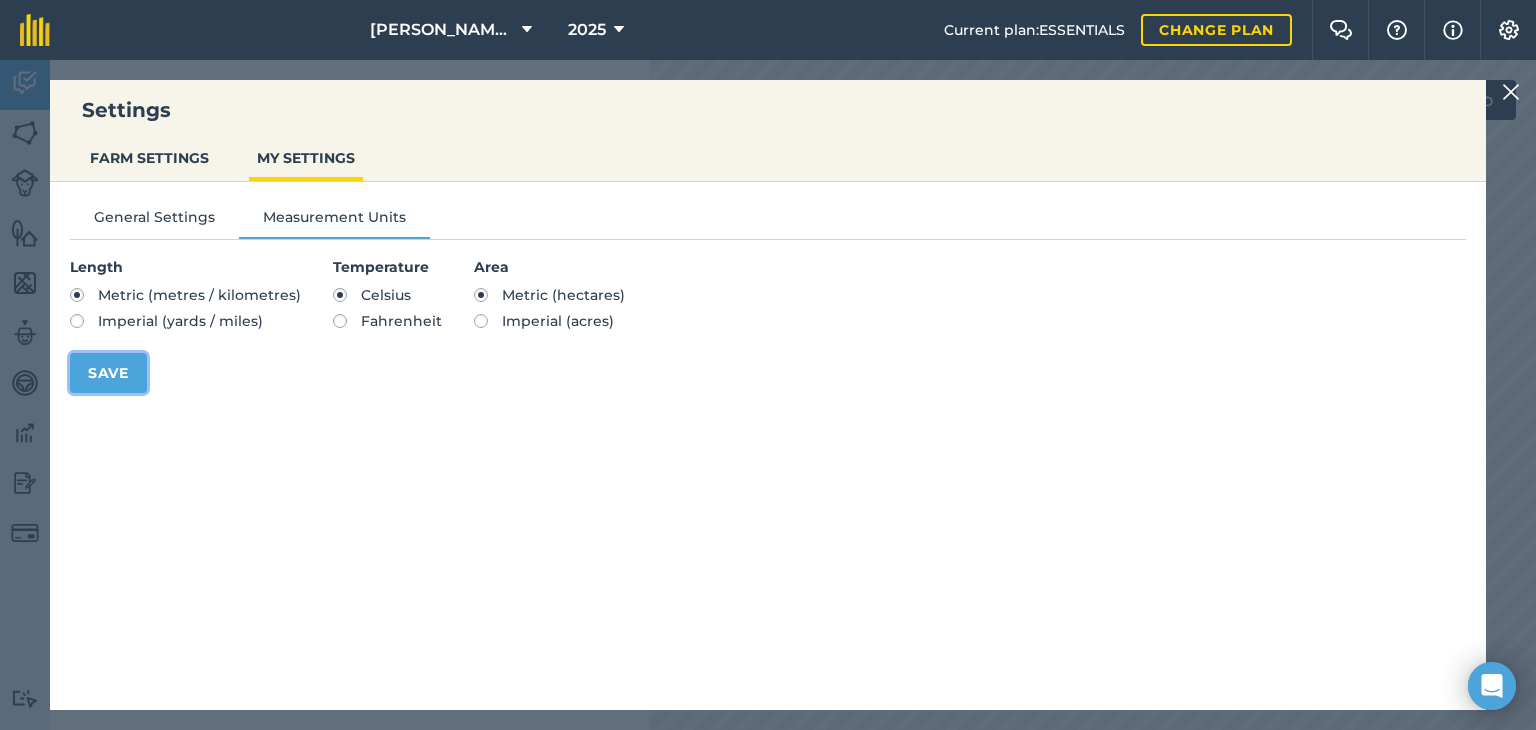 click on "Save" at bounding box center (108, 373) 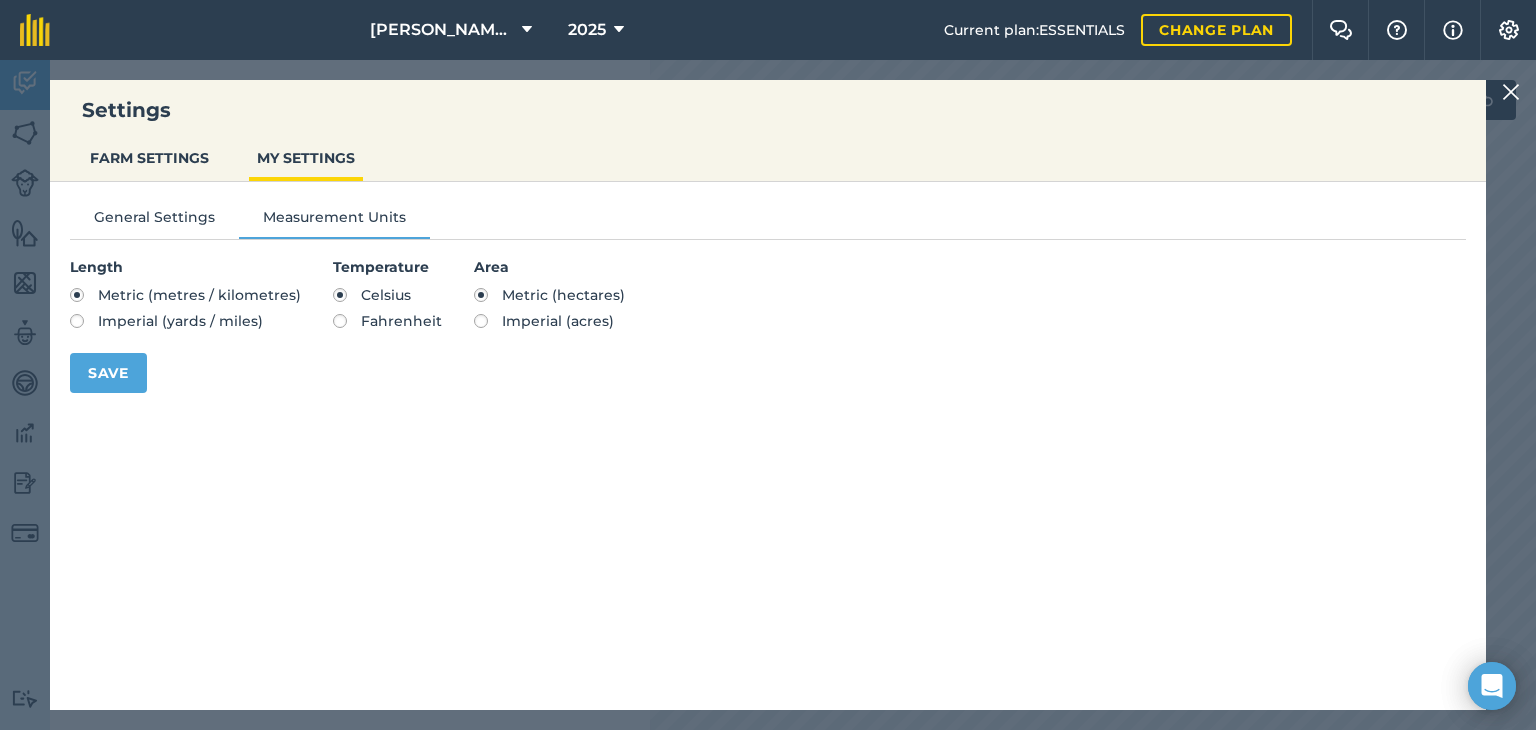 click on "Settings FARM SETTINGS MY SETTINGS General Settings Measurement Units Length Metric (metres / kilometres) Imperial (yards / miles) Temperature Celsius Fahrenheit Area Metric (hectares) Imperial (acres) Save" at bounding box center (768, 395) 